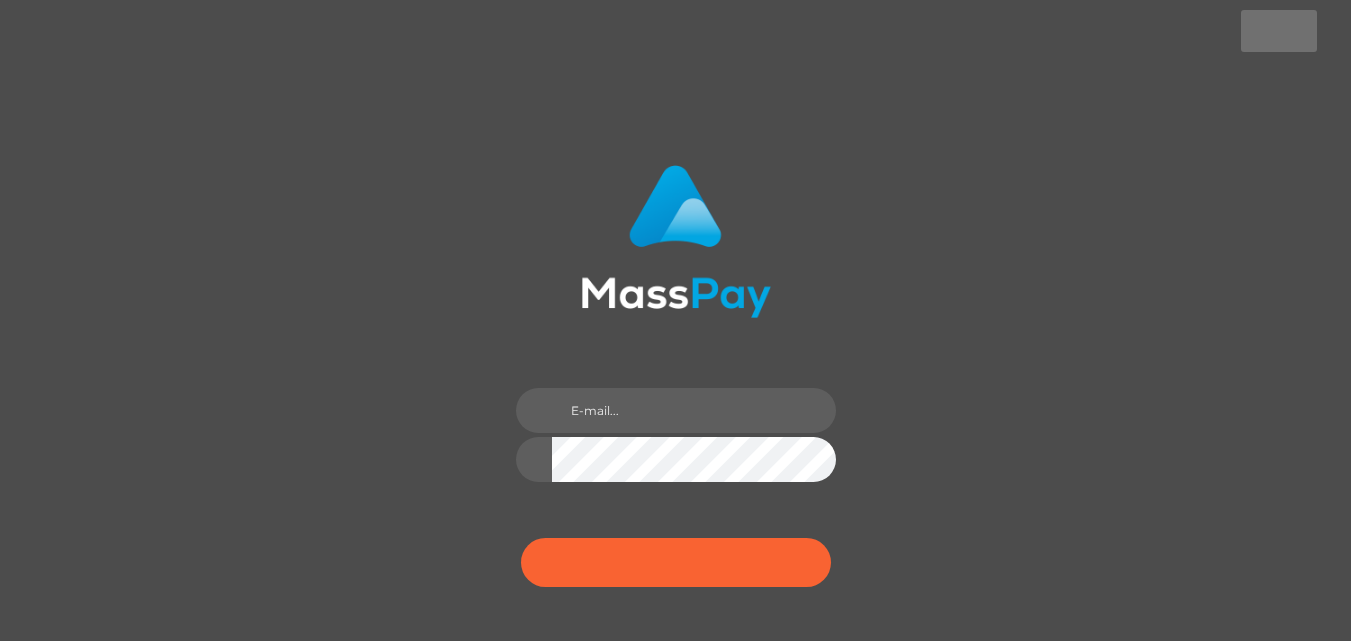 scroll, scrollTop: 0, scrollLeft: 0, axis: both 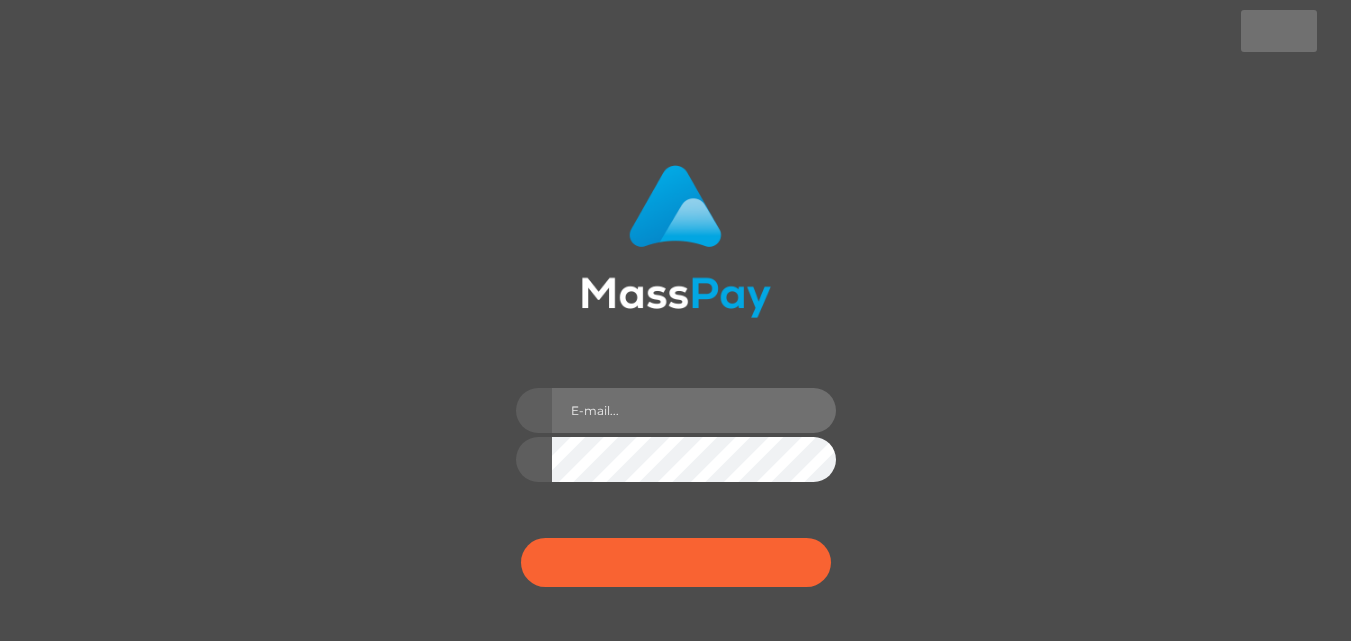 click at bounding box center [694, 410] 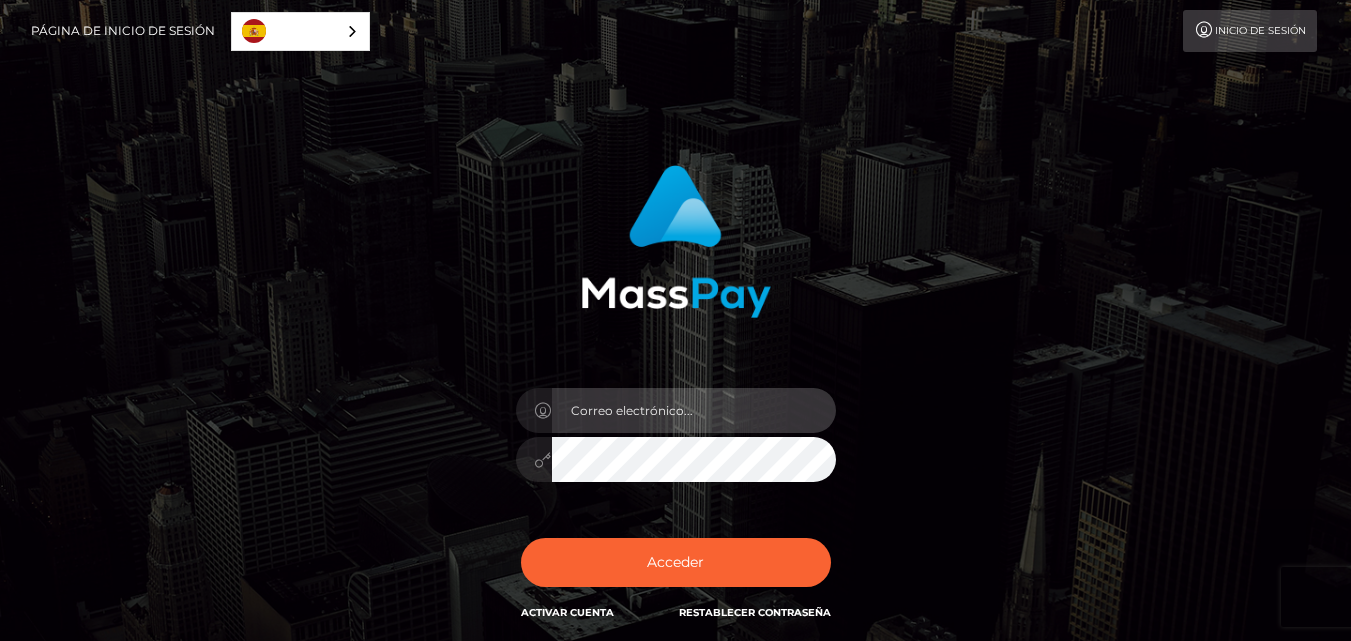click at bounding box center [694, 410] 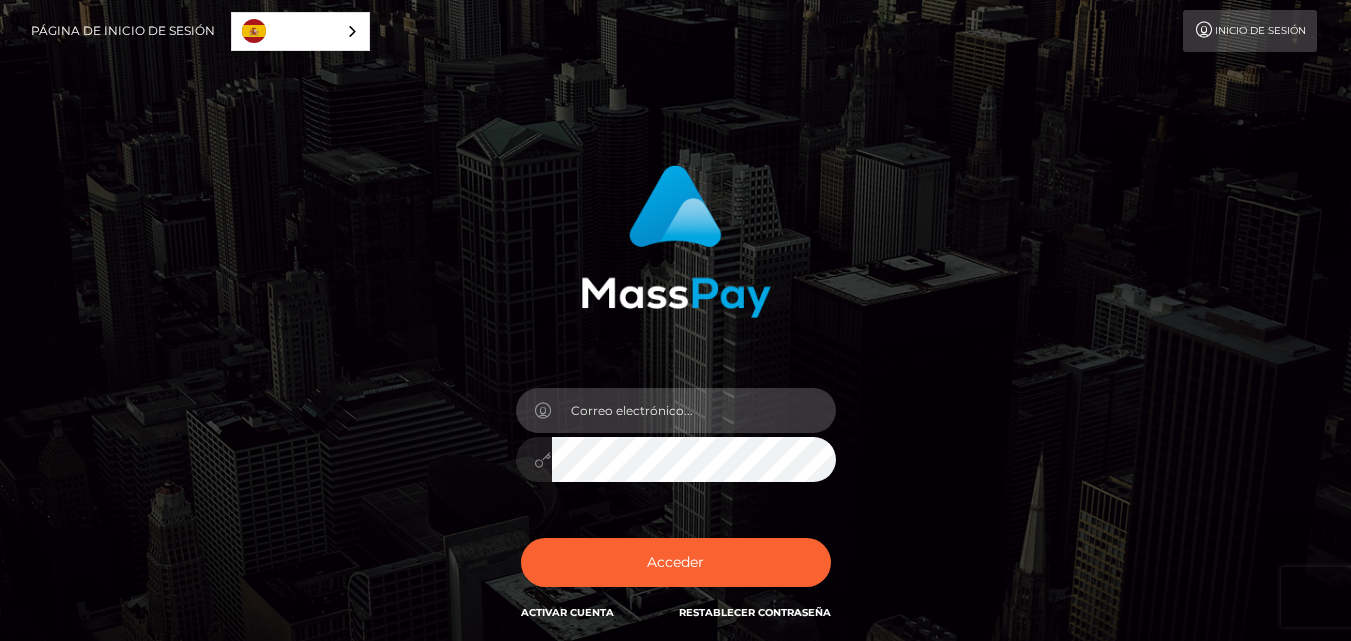 type on "[EMAIL_ADDRESS][DOMAIN_NAME]" 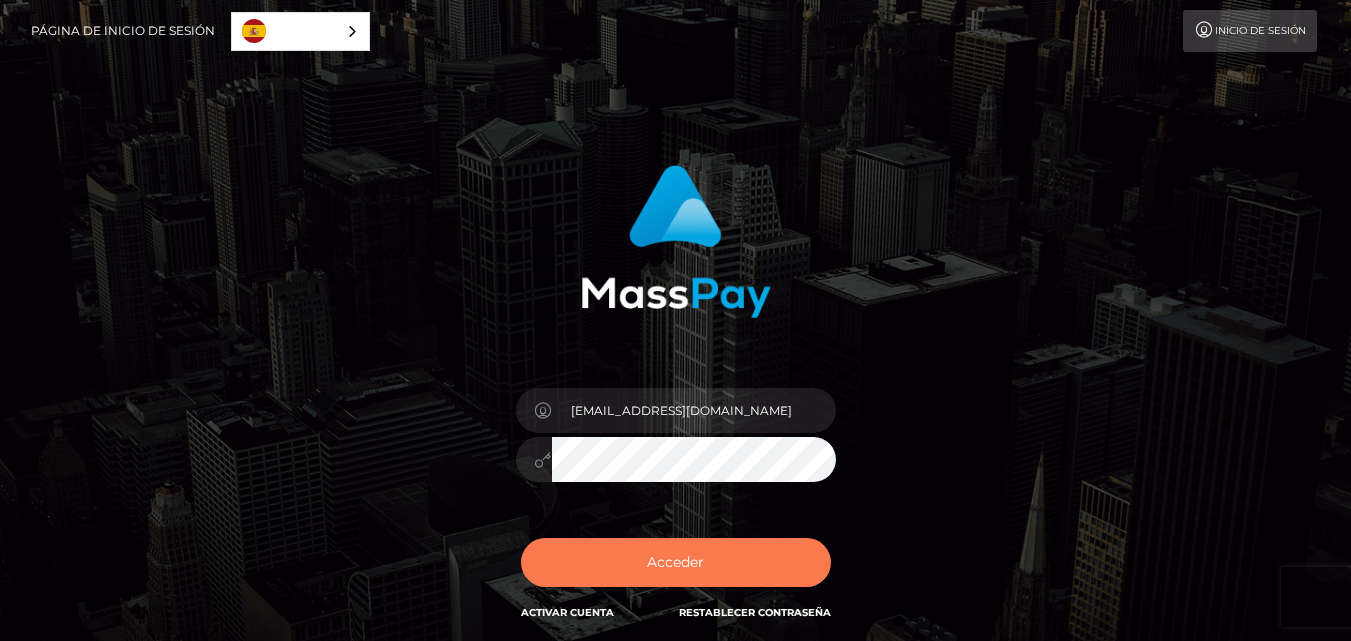 click on "Acceder" at bounding box center [676, 562] 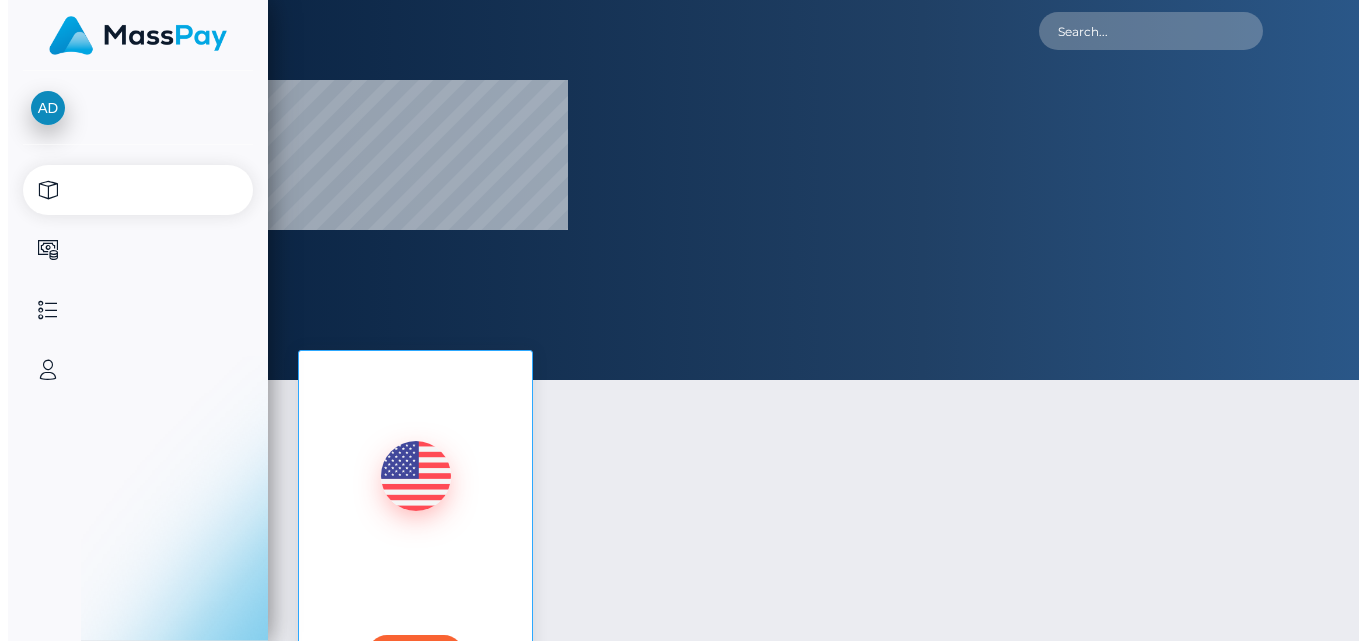 scroll, scrollTop: 0, scrollLeft: 0, axis: both 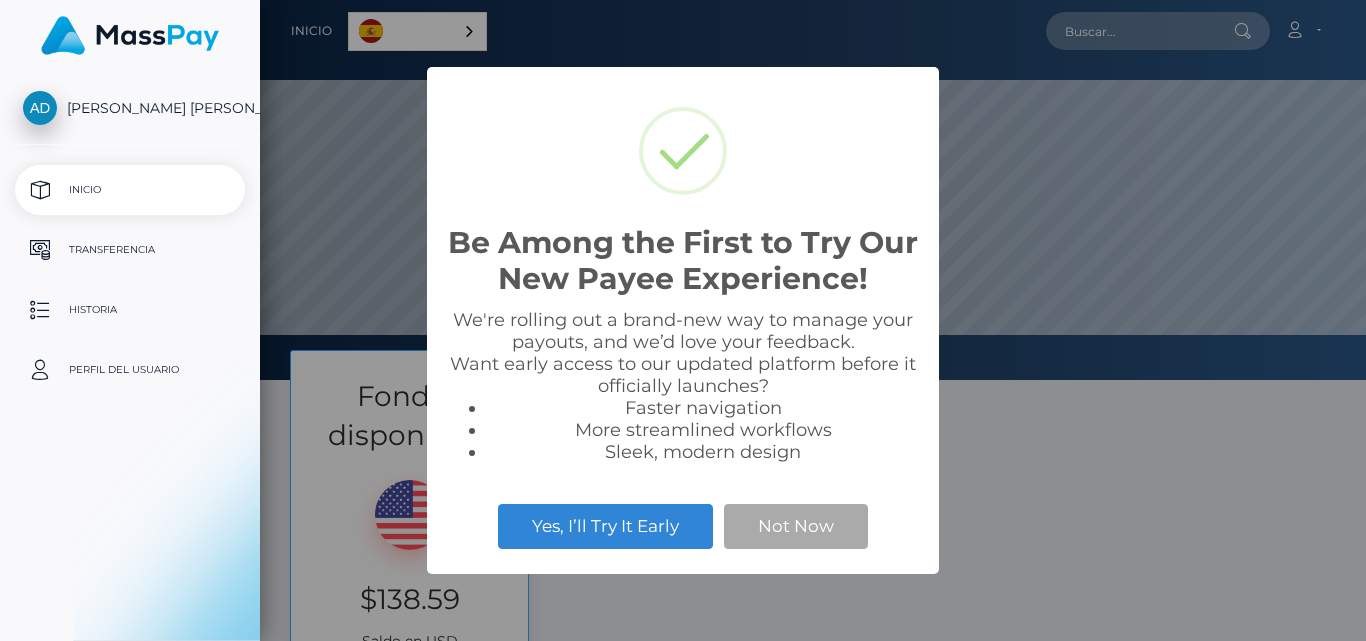 select 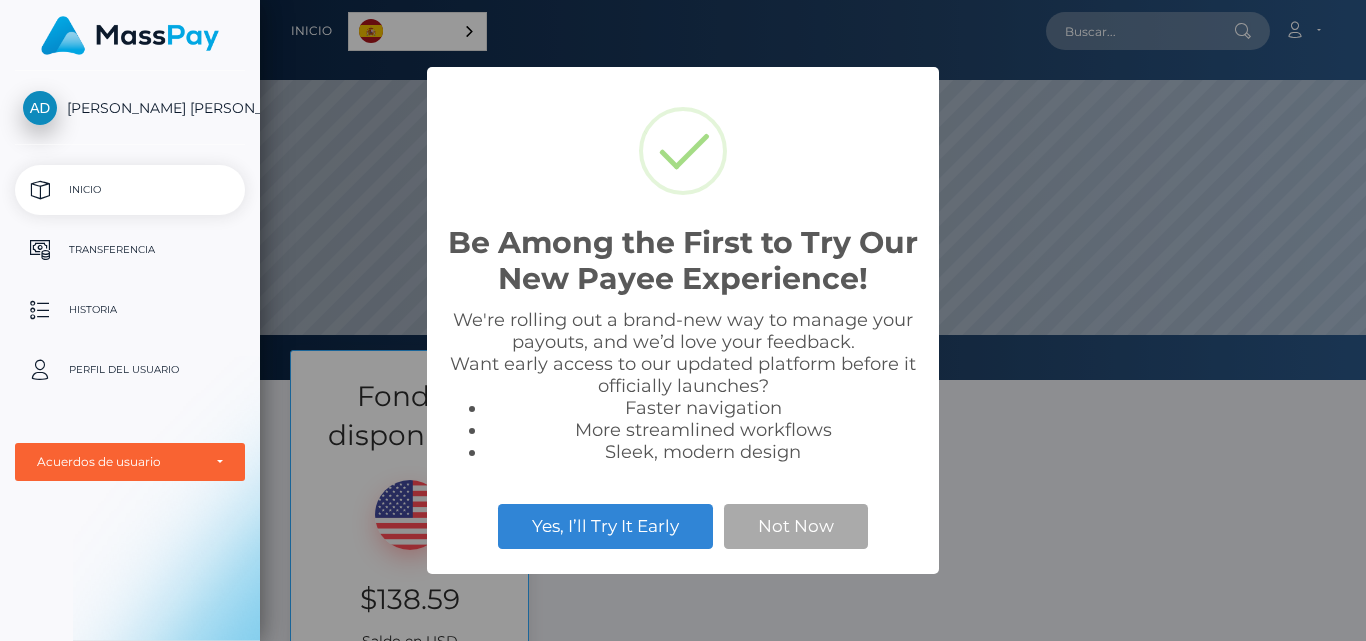 scroll, scrollTop: 999620, scrollLeft: 998894, axis: both 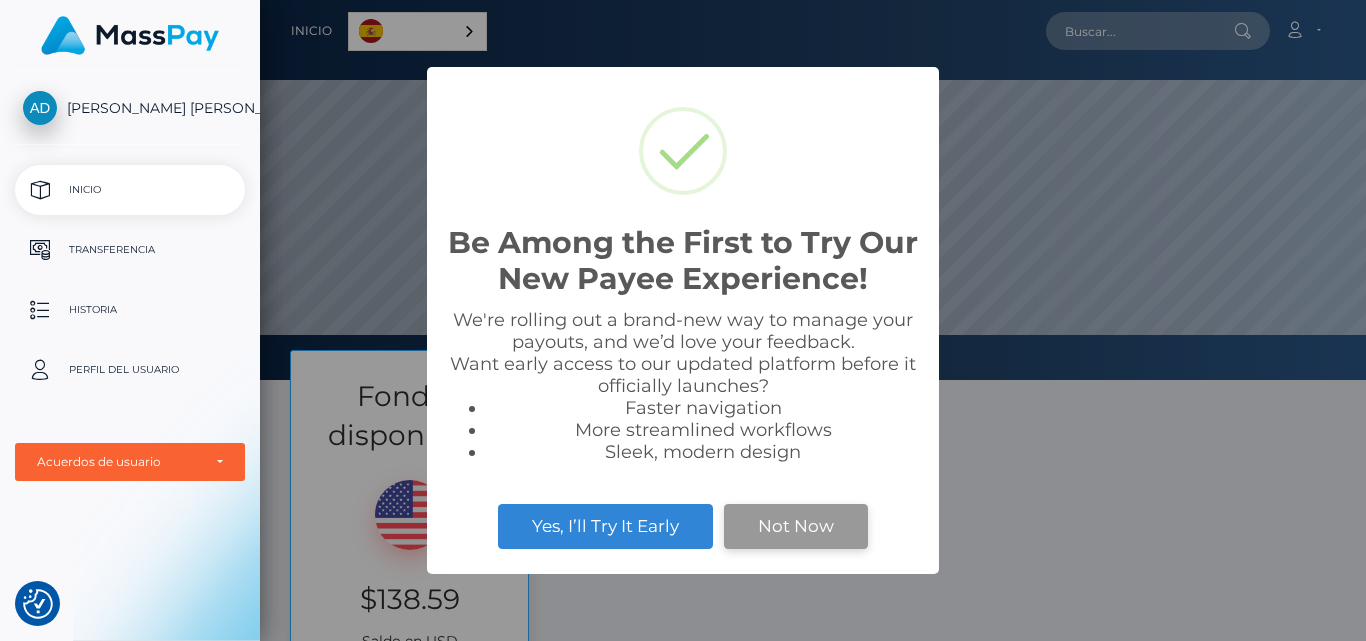 click on "Not Now" at bounding box center [796, 526] 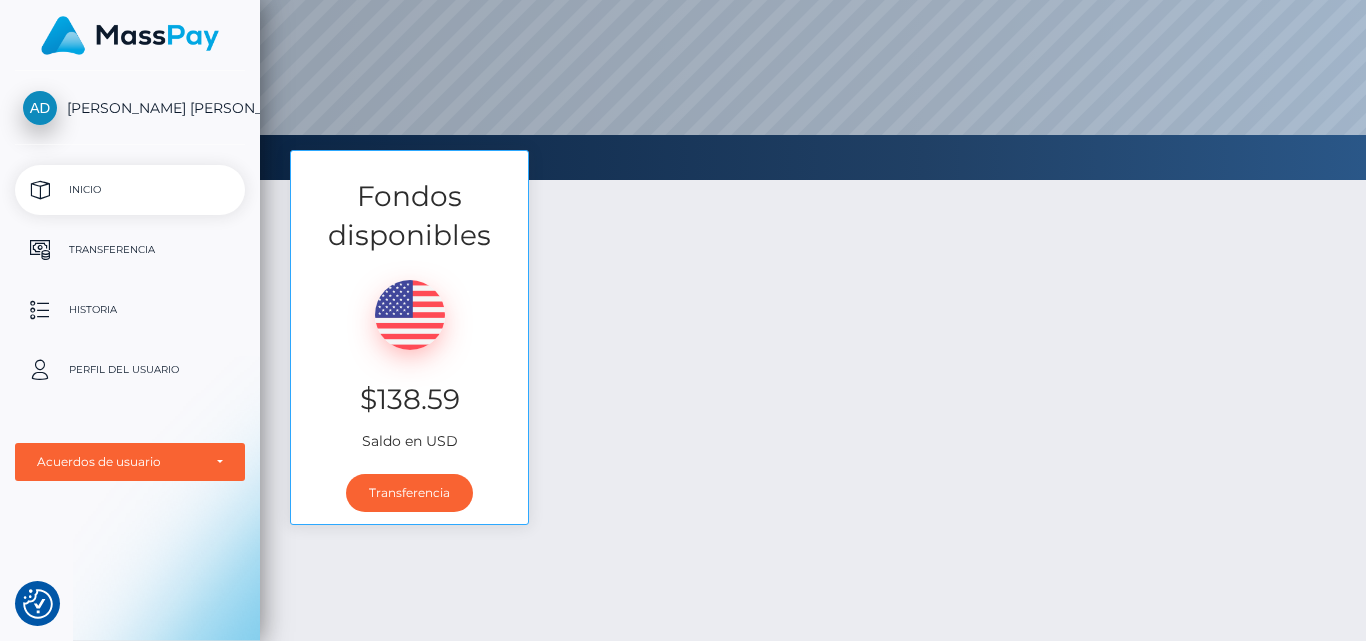 scroll, scrollTop: 300, scrollLeft: 0, axis: vertical 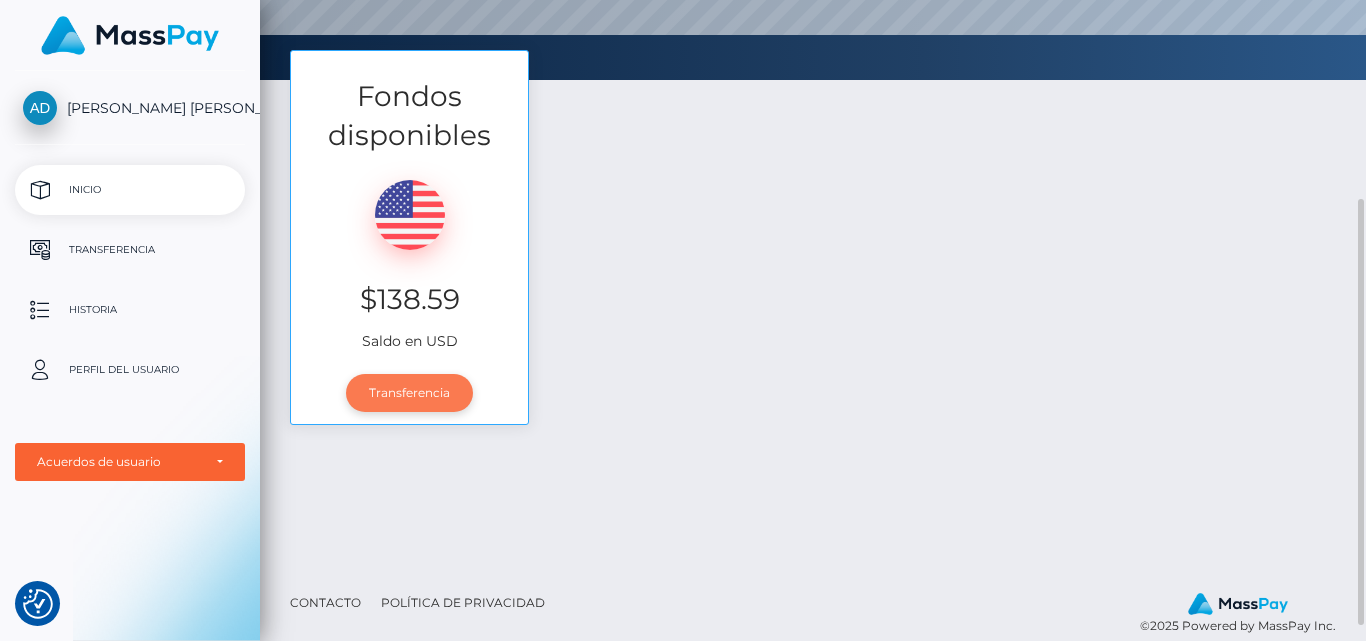 click on "Transferencia" at bounding box center [409, 393] 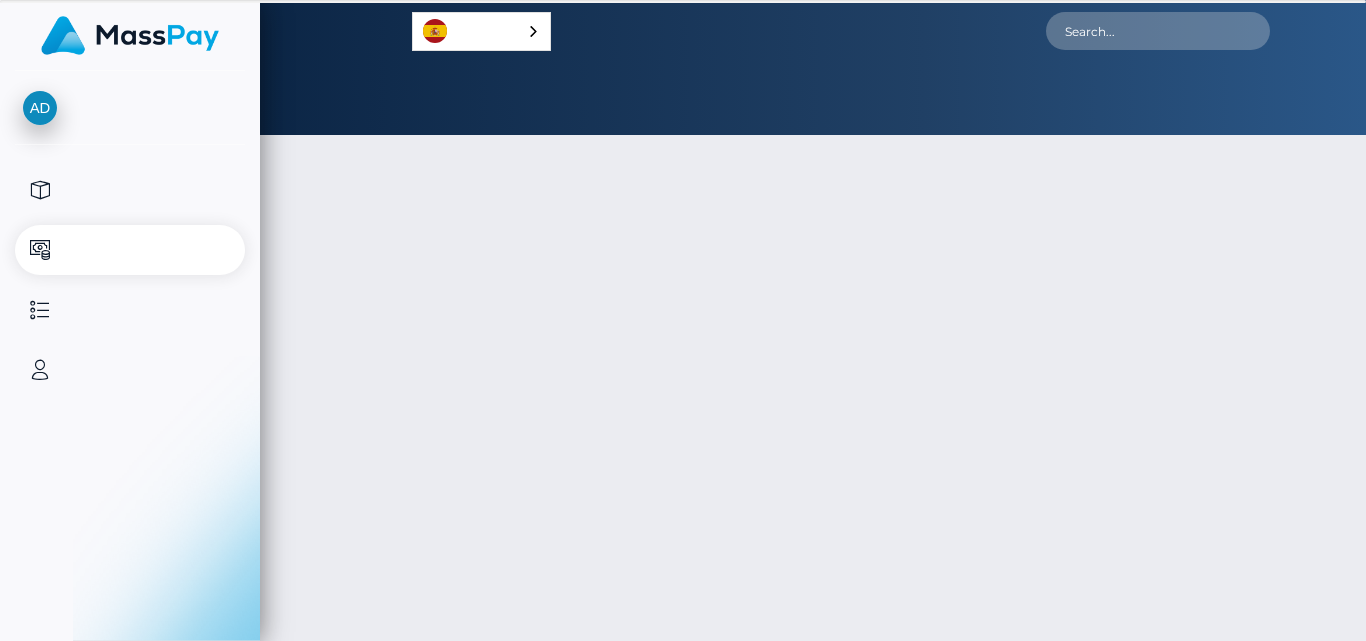 scroll, scrollTop: 0, scrollLeft: 0, axis: both 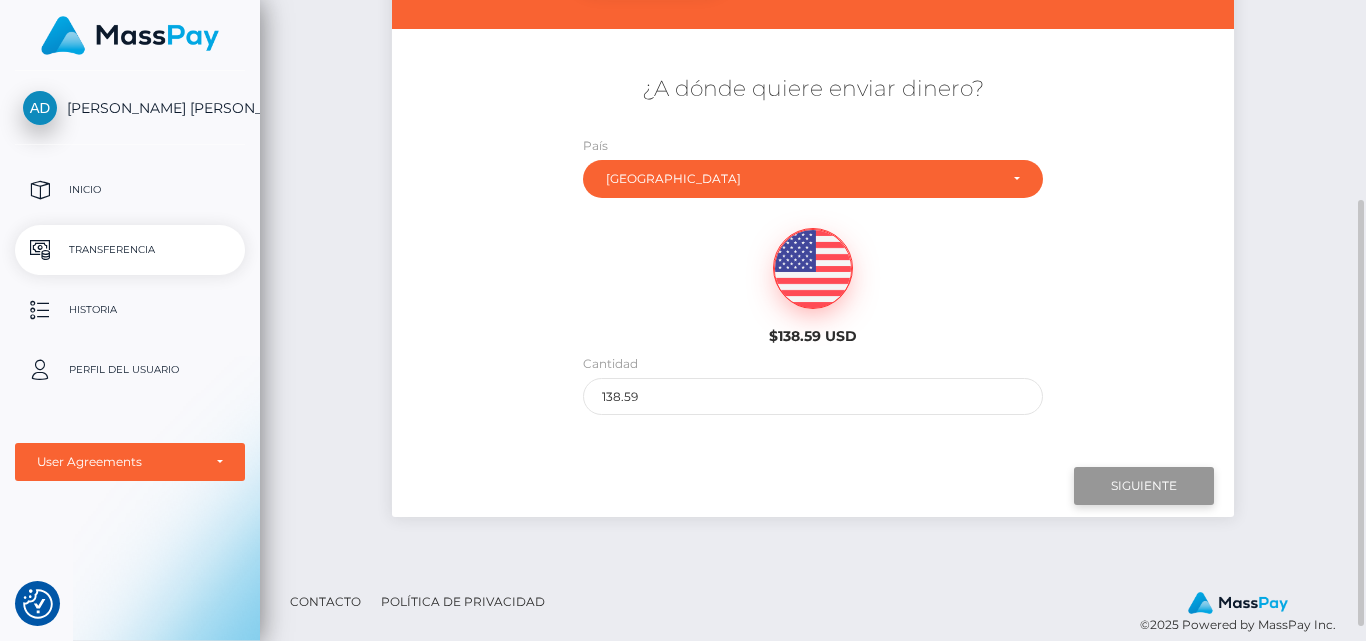 click on "Next" at bounding box center [1144, 486] 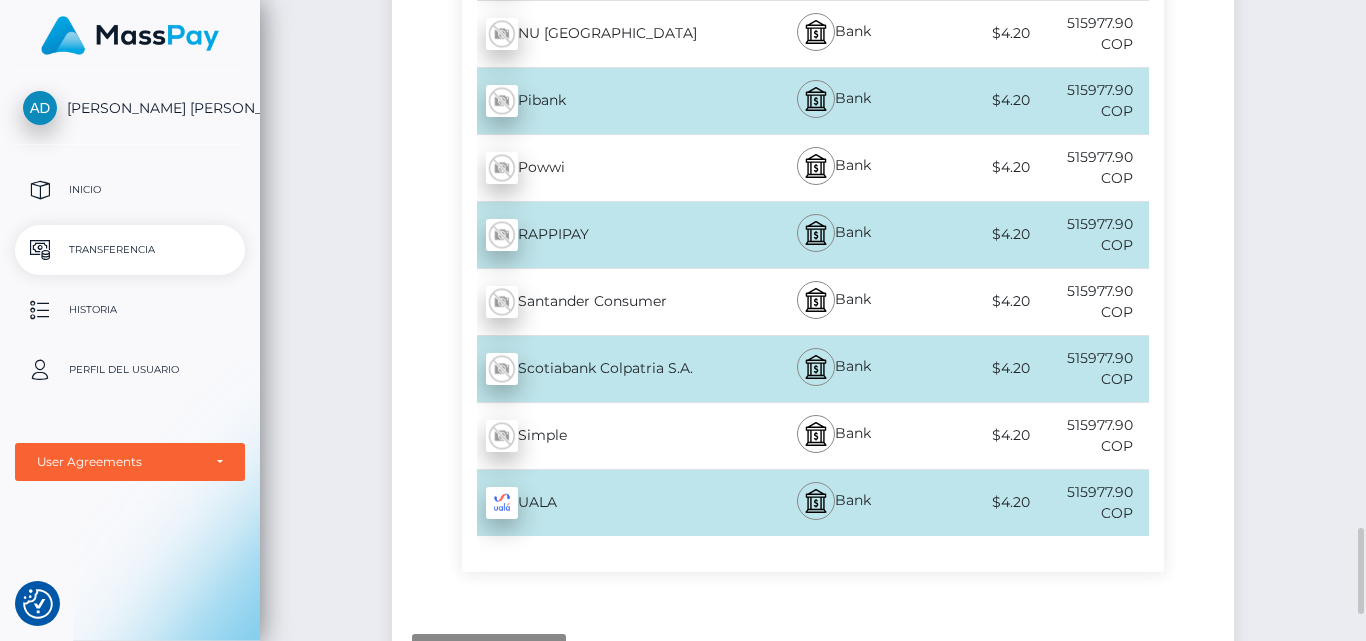 scroll, scrollTop: 3829, scrollLeft: 0, axis: vertical 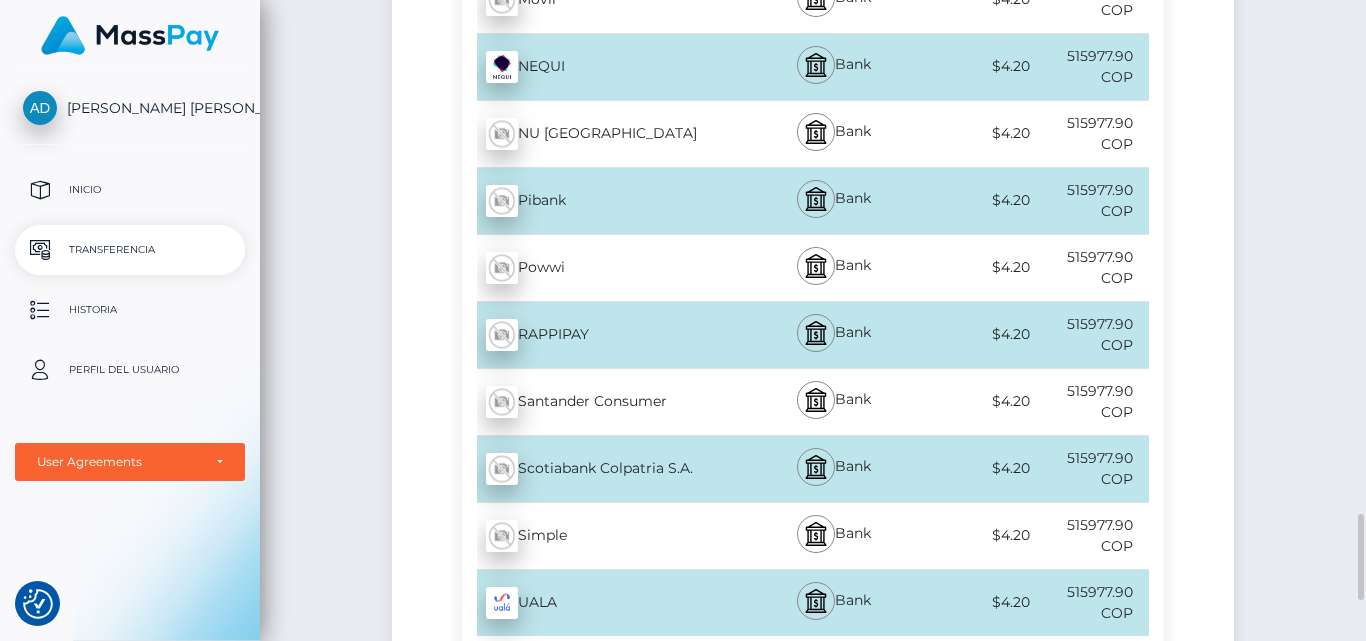 click on "RAPPIPAY  - COP" at bounding box center (605, 335) 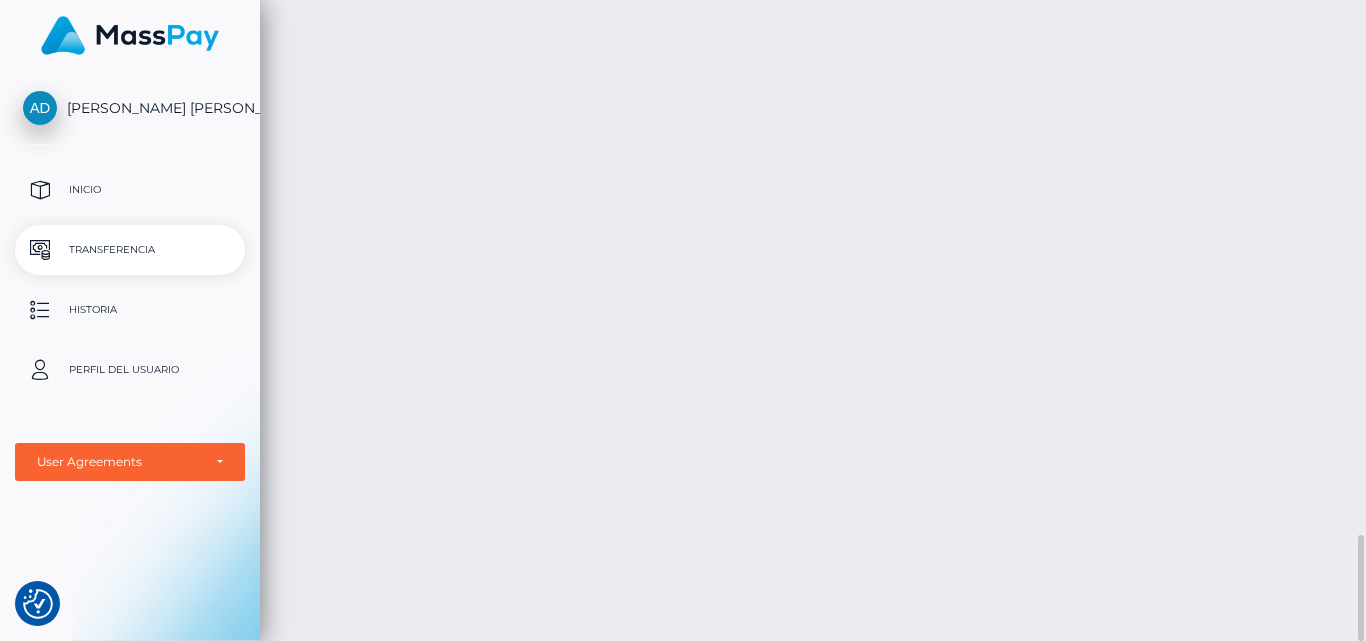 scroll, scrollTop: 3229, scrollLeft: 0, axis: vertical 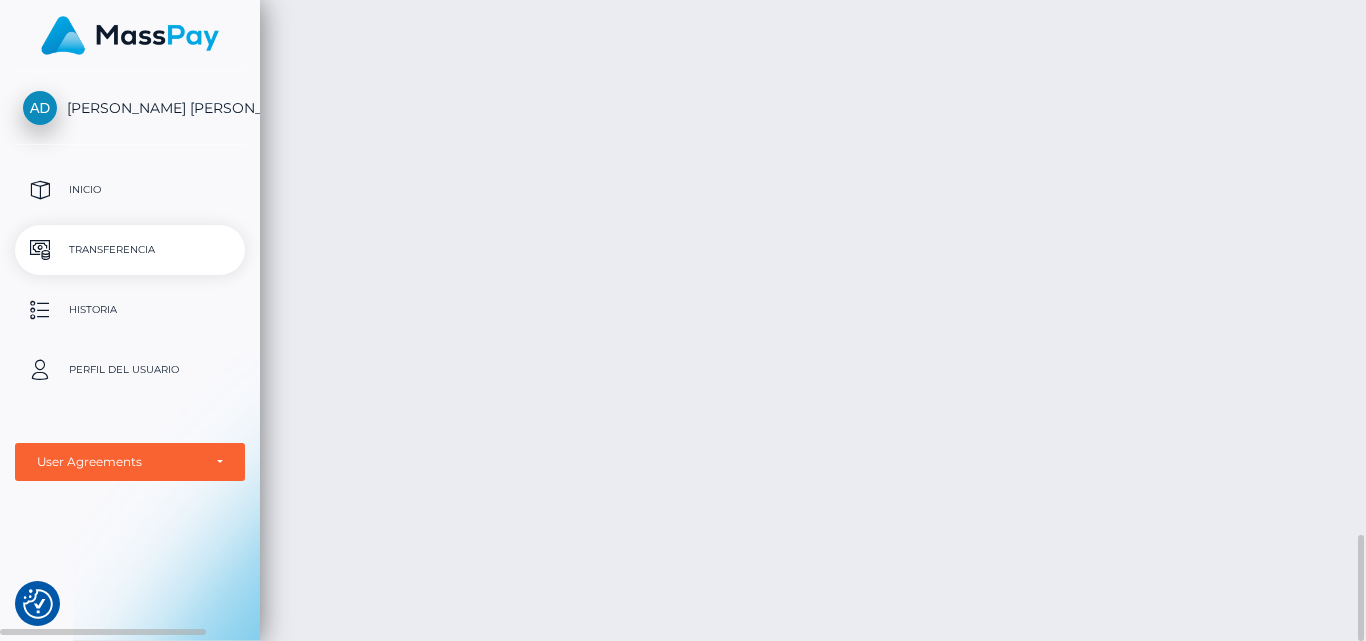 click on "Transferencia" at bounding box center [130, 250] 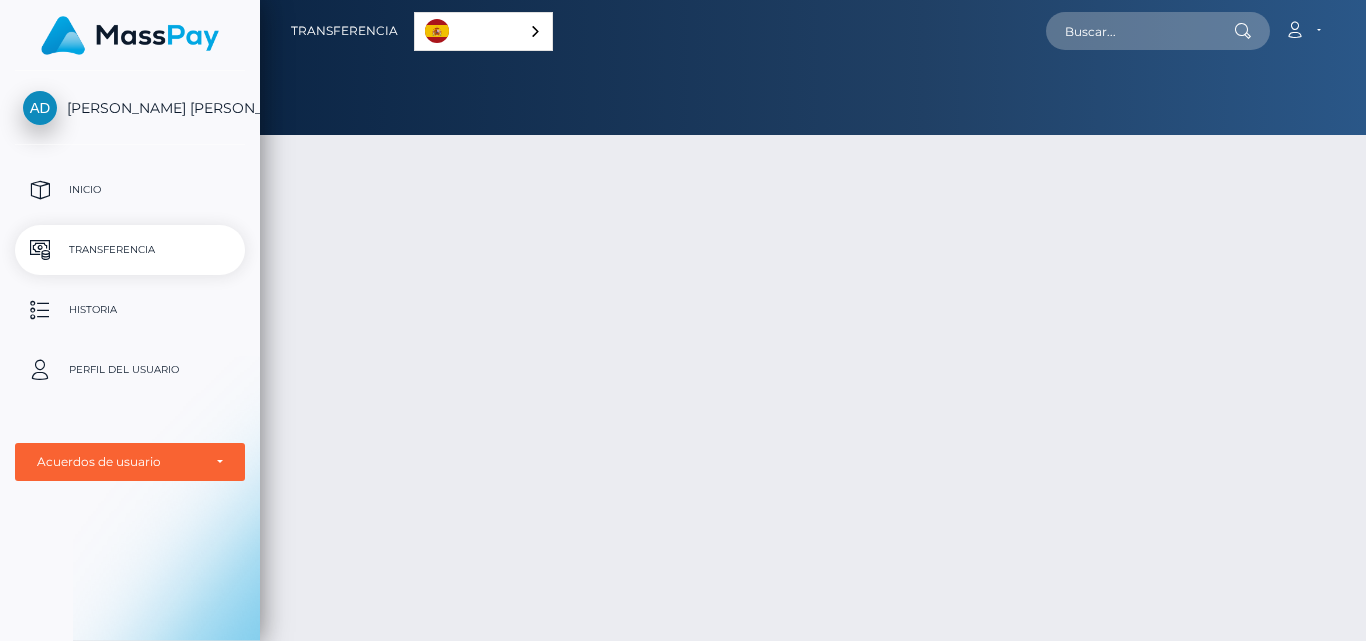 scroll, scrollTop: 0, scrollLeft: 0, axis: both 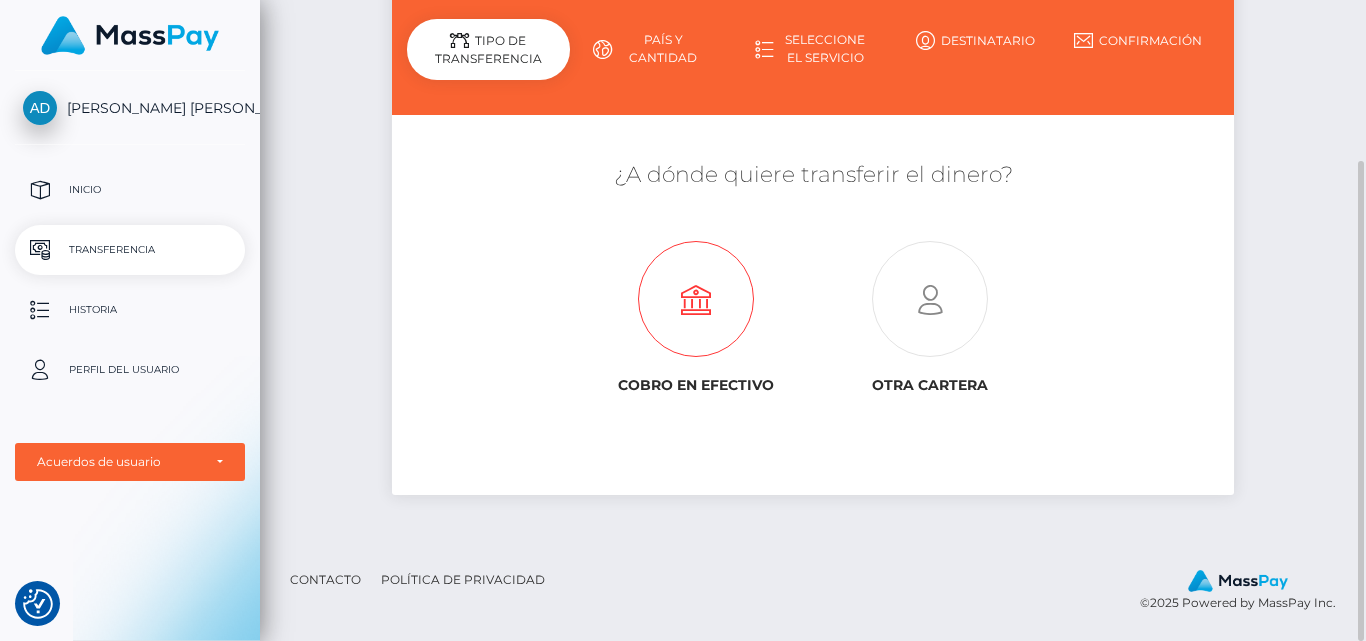 click at bounding box center (696, 300) 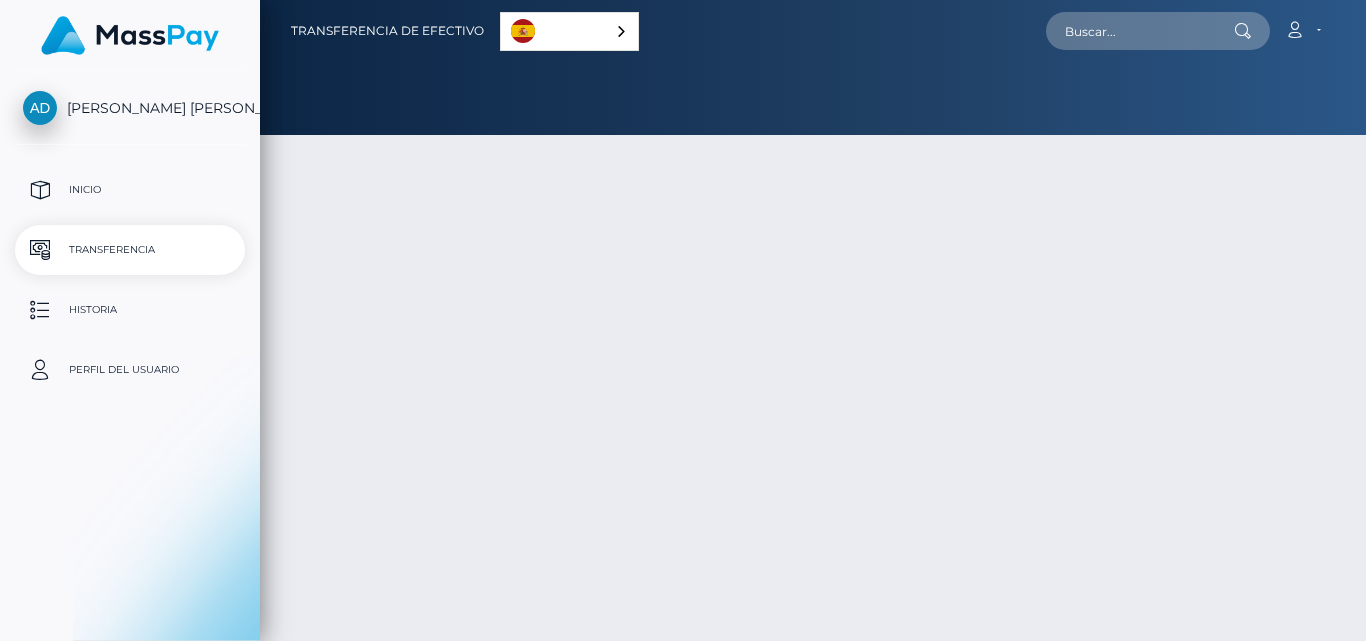 scroll, scrollTop: 0, scrollLeft: 0, axis: both 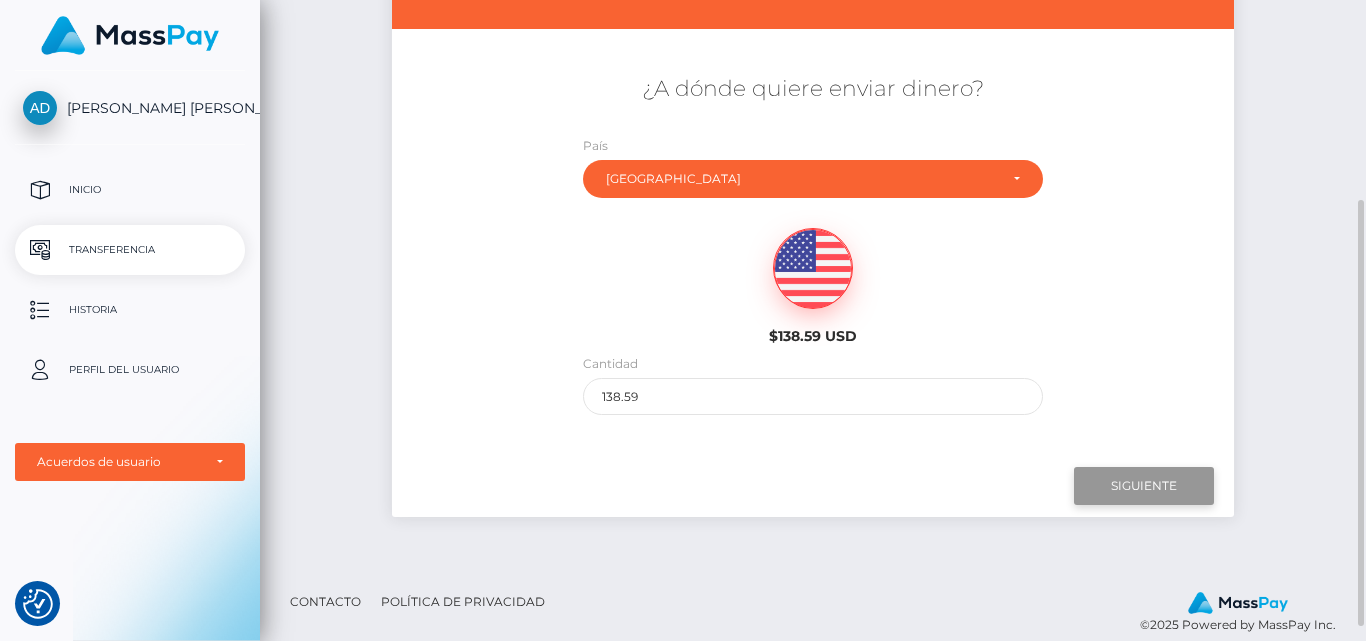 click on "Siguiente" at bounding box center (1144, 486) 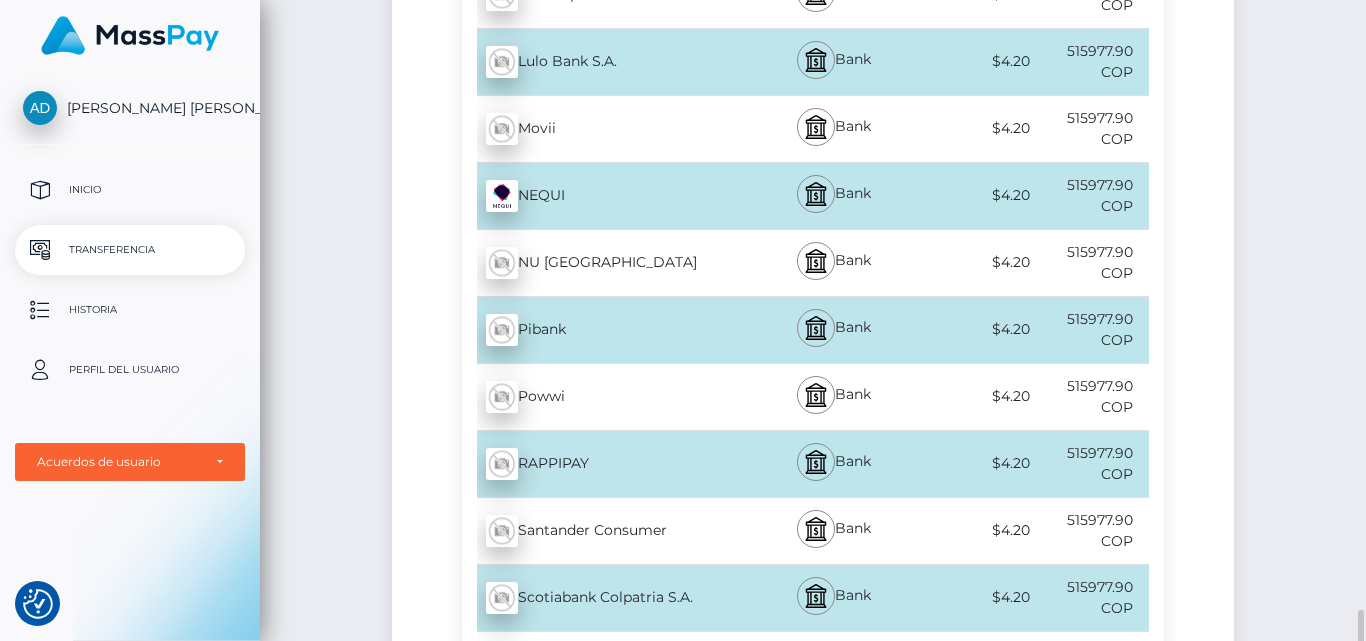 scroll, scrollTop: 3800, scrollLeft: 0, axis: vertical 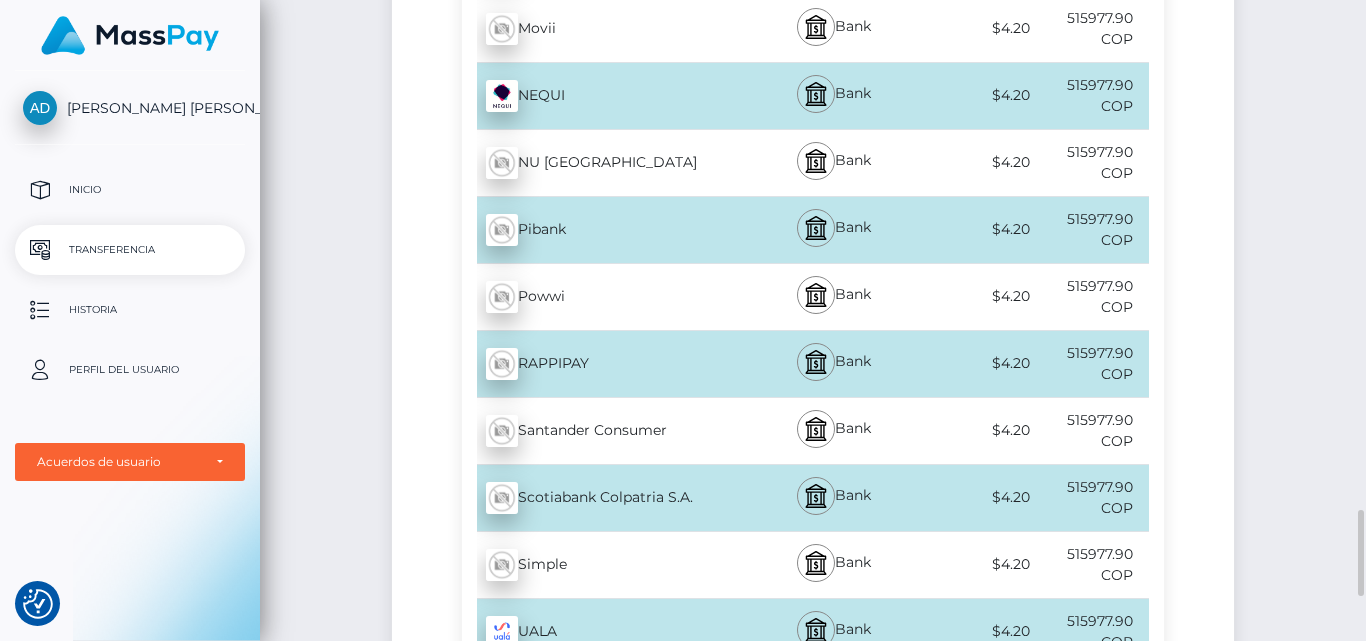 click on "RAPPIPAY  - COP" at bounding box center [605, 364] 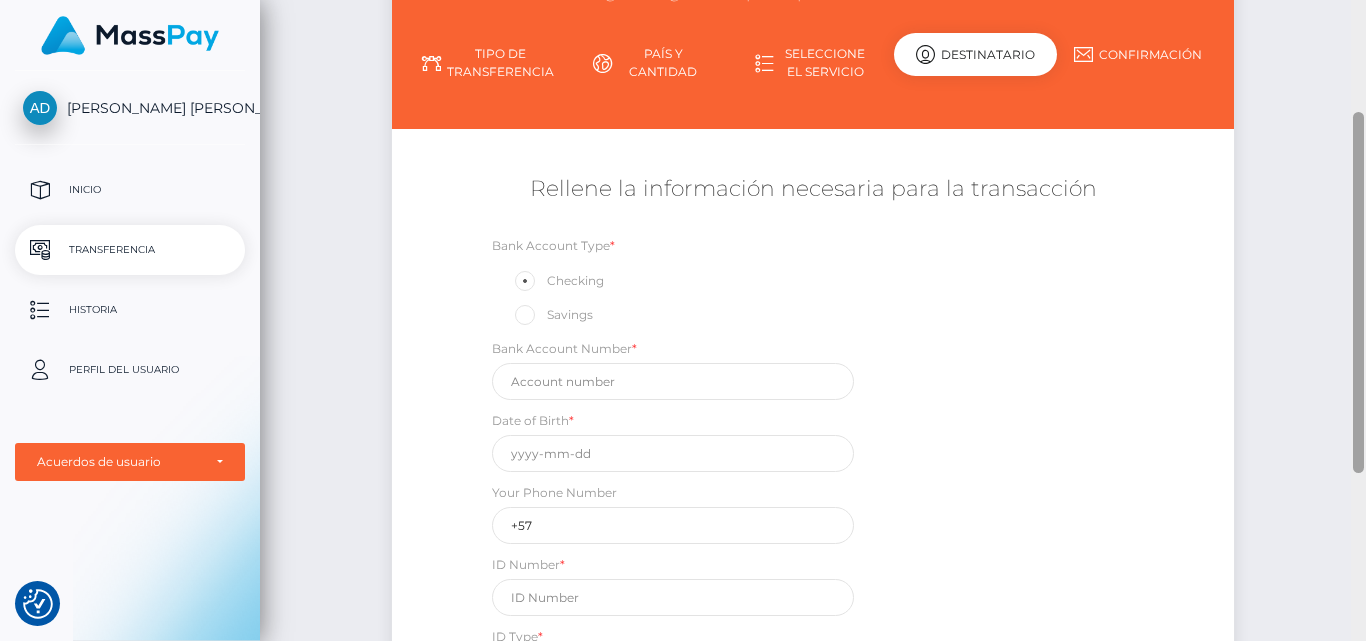 scroll, scrollTop: 300, scrollLeft: 0, axis: vertical 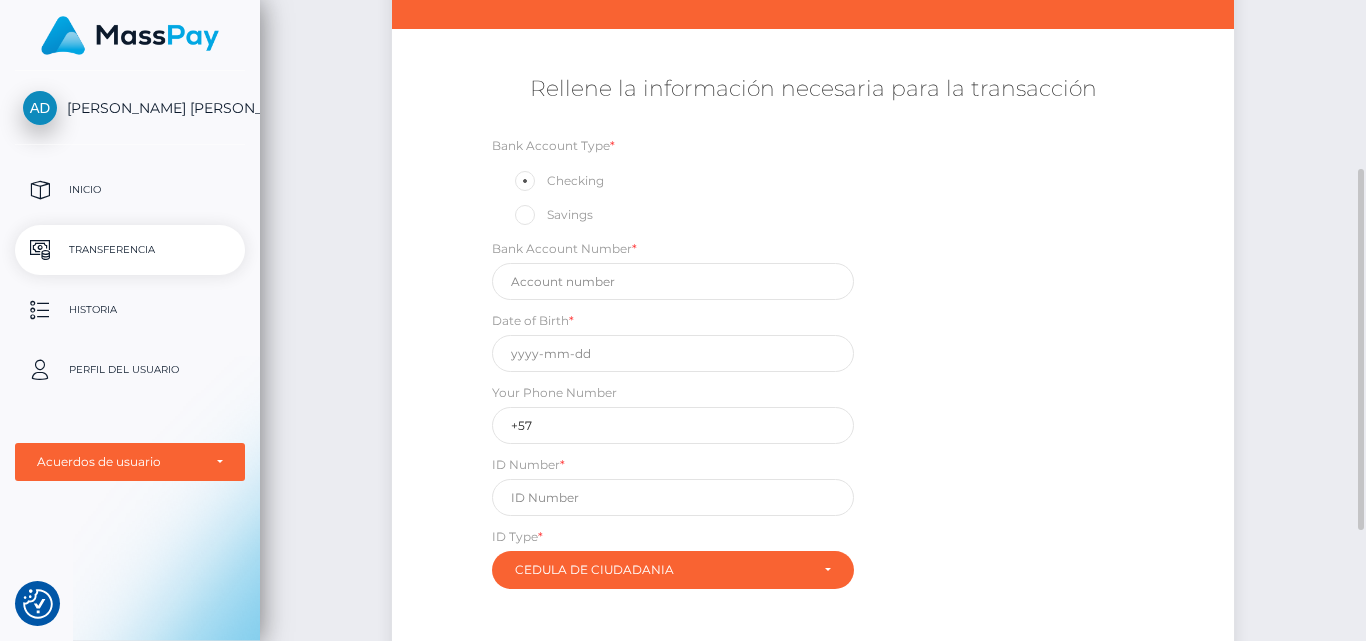 click at bounding box center [547, 214] 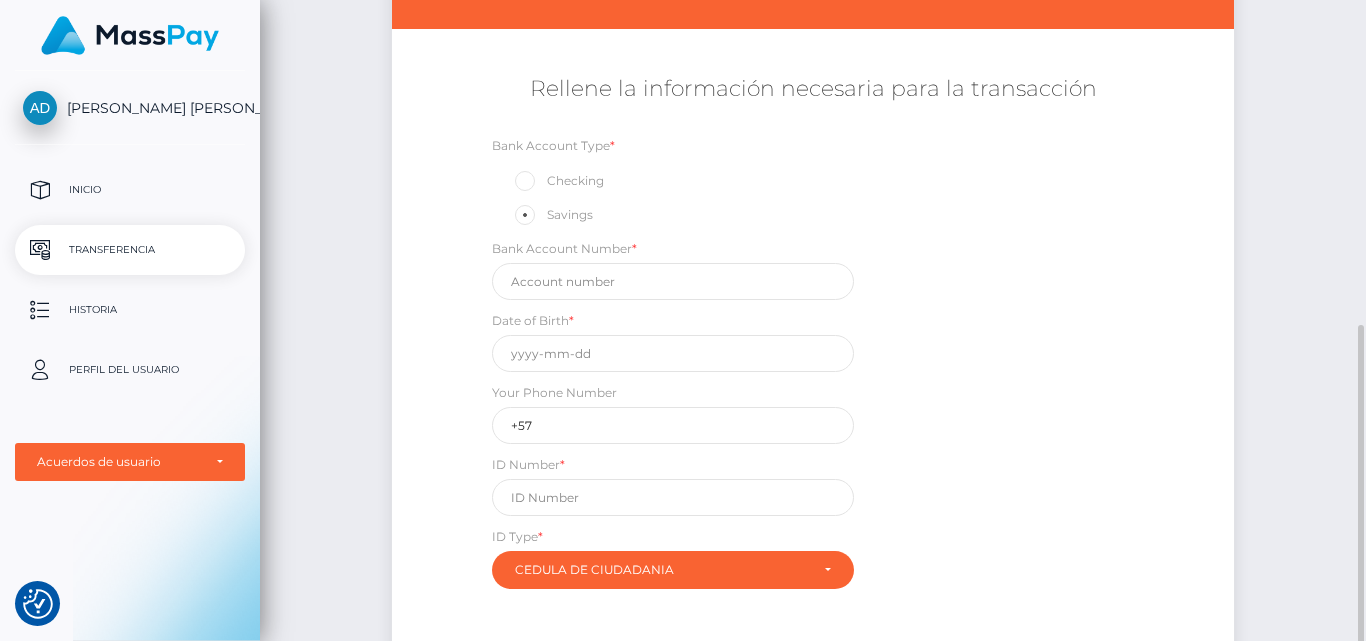 scroll, scrollTop: 400, scrollLeft: 0, axis: vertical 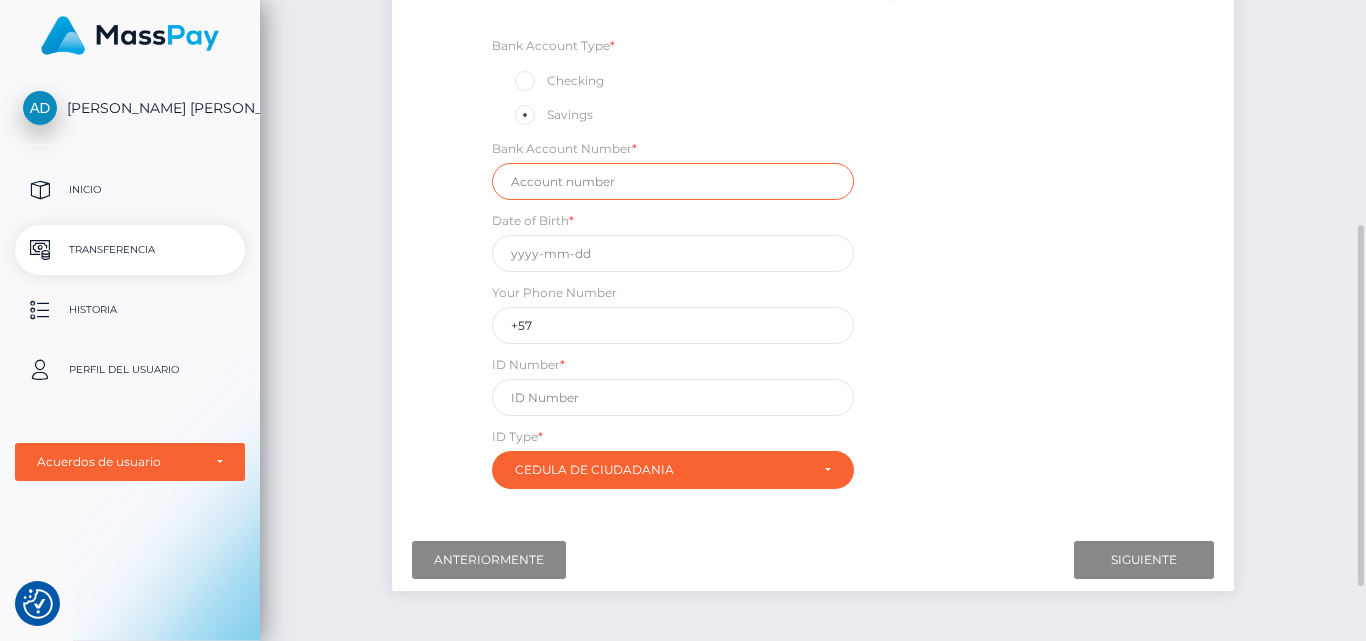 click at bounding box center [673, 181] 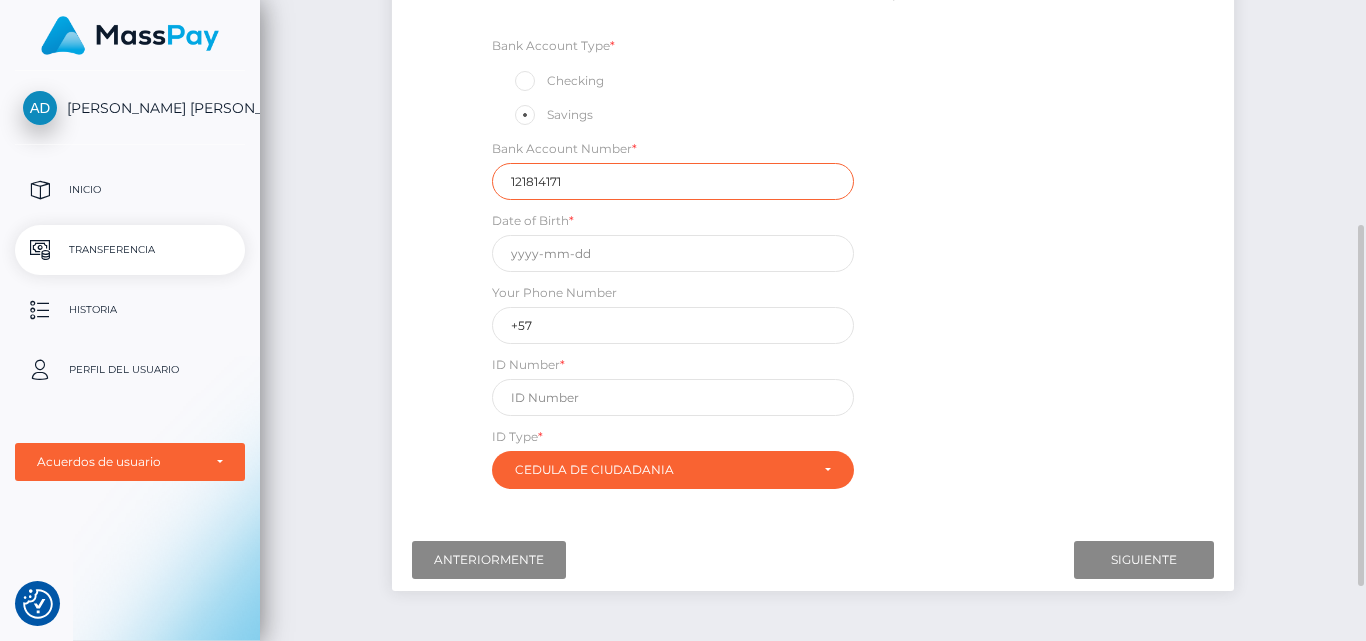 type on "121814171" 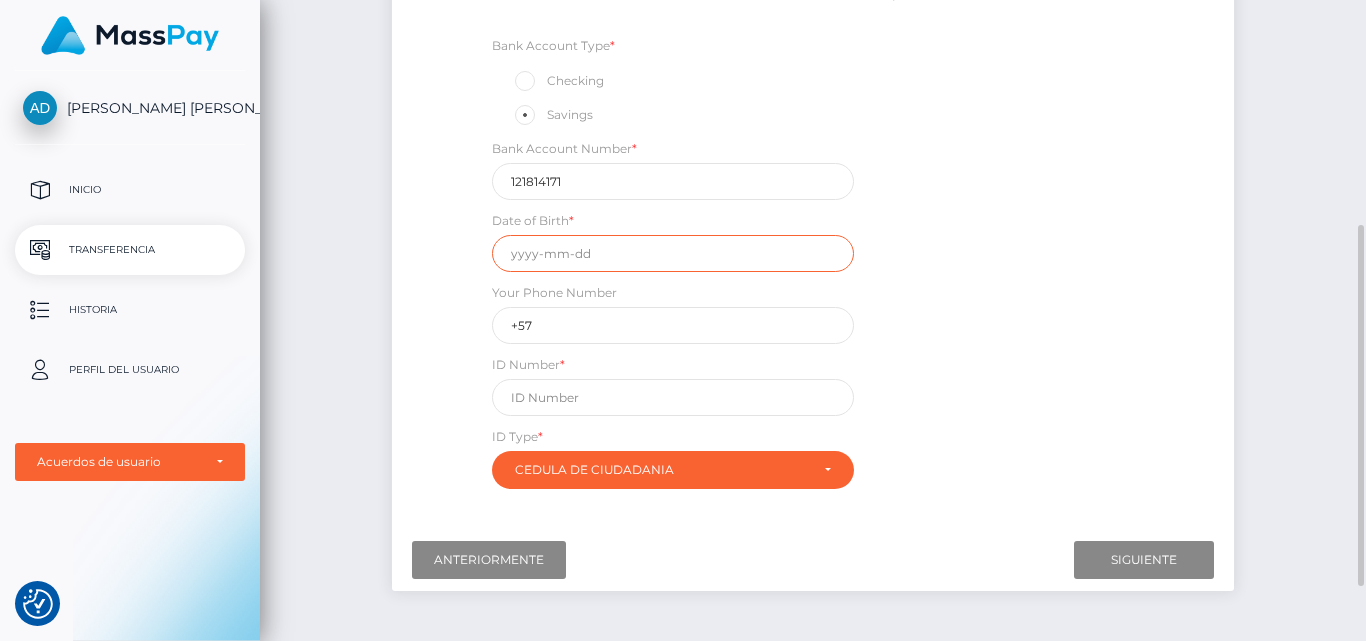 click at bounding box center [673, 253] 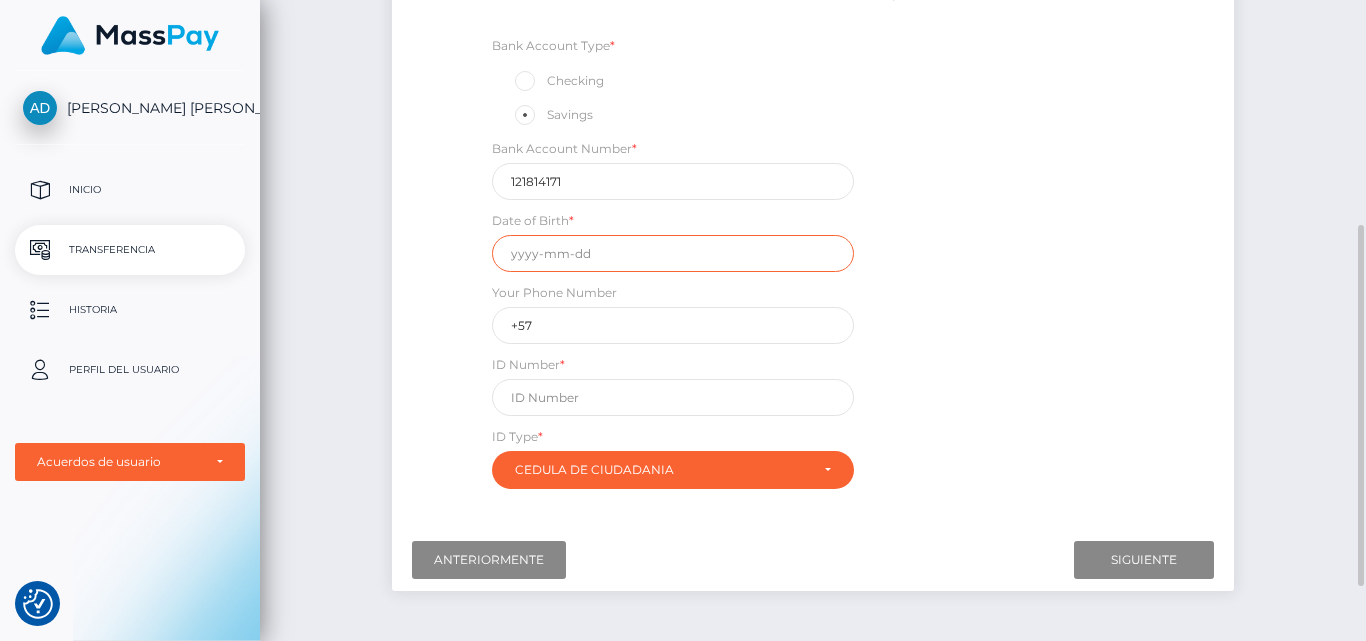 click at bounding box center [673, 253] 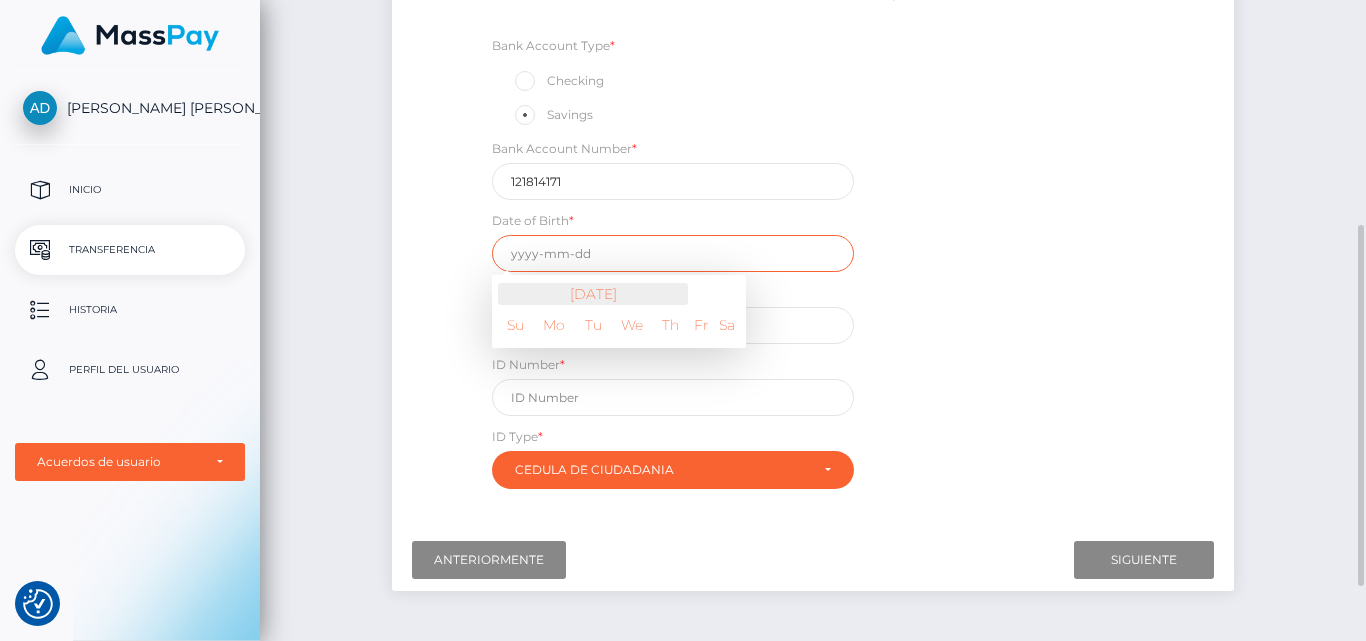 click on "July 2025" at bounding box center (593, 294) 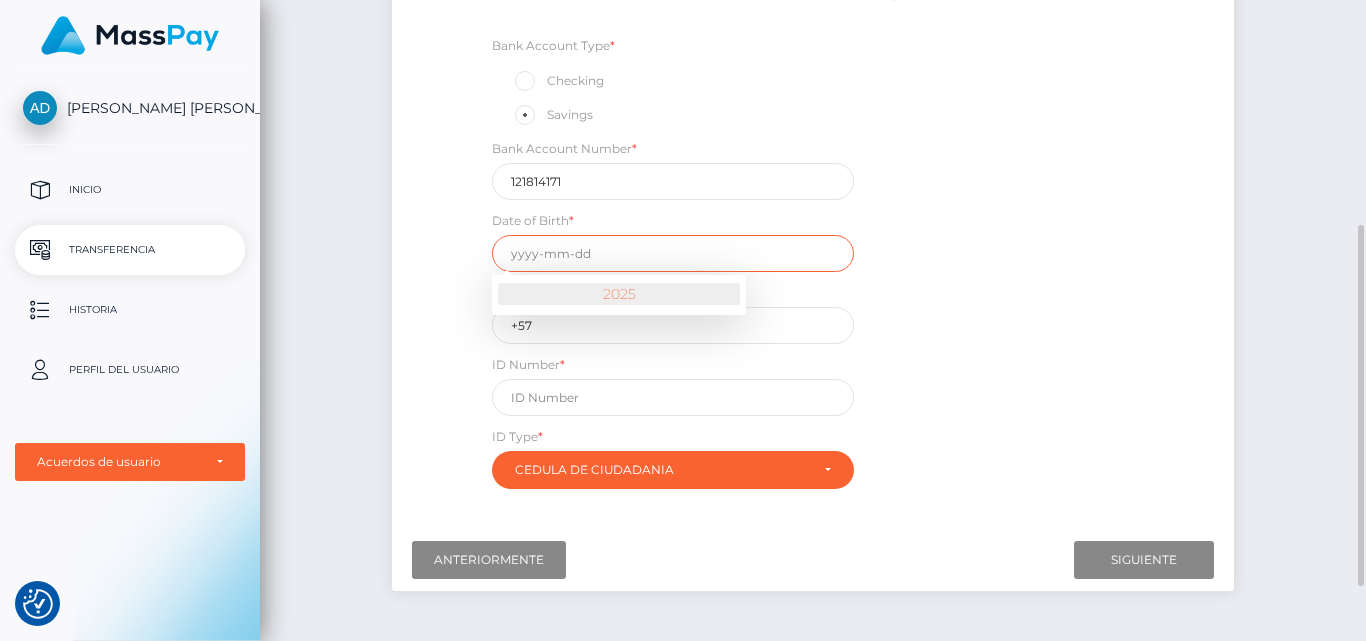 click on "2025" at bounding box center (619, 294) 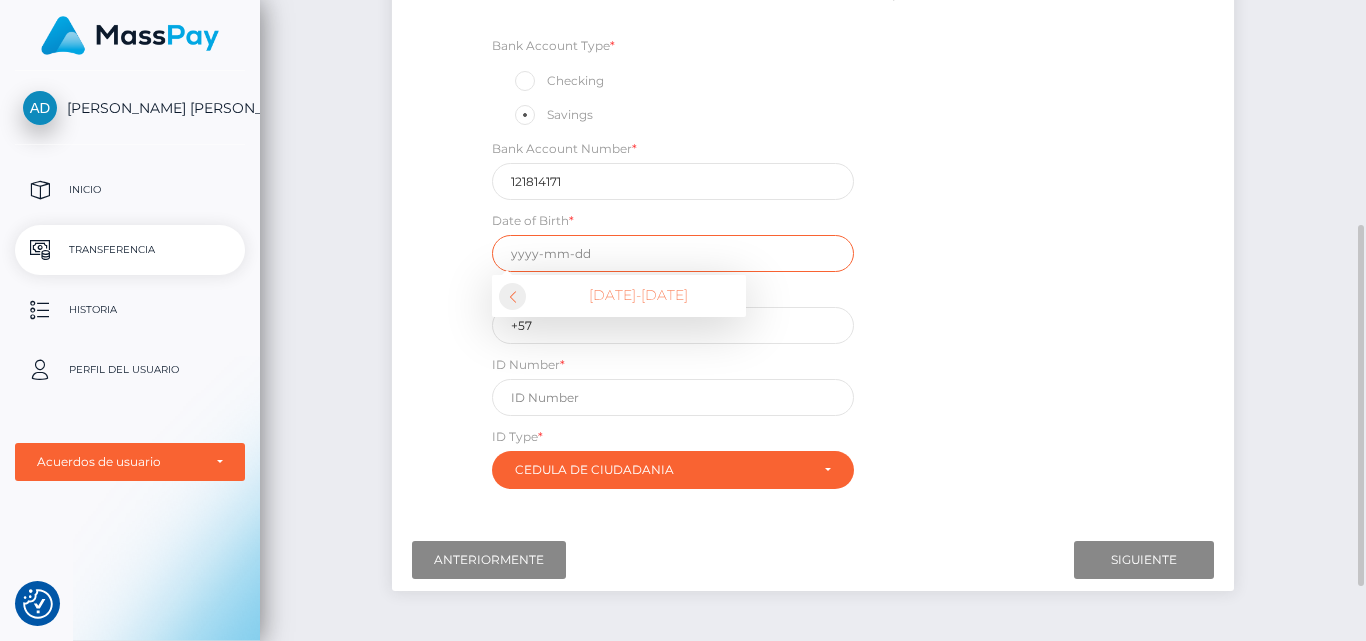 click at bounding box center [512, 296] 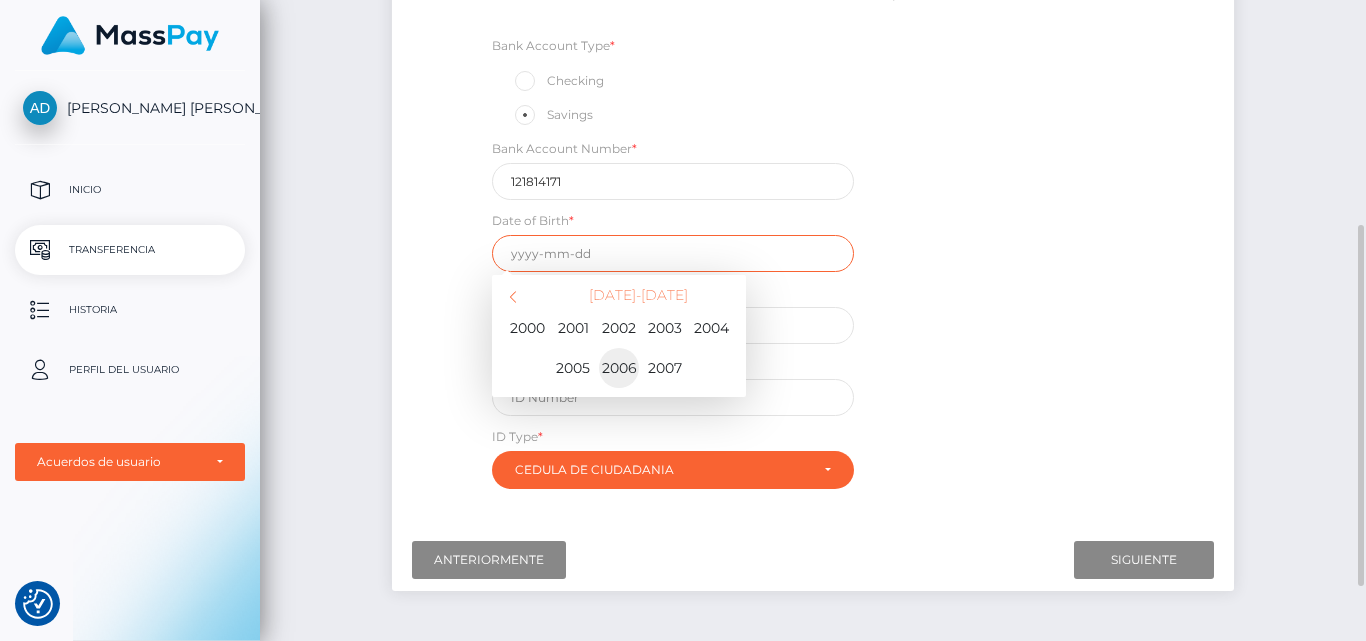 click on "2006" at bounding box center [619, 368] 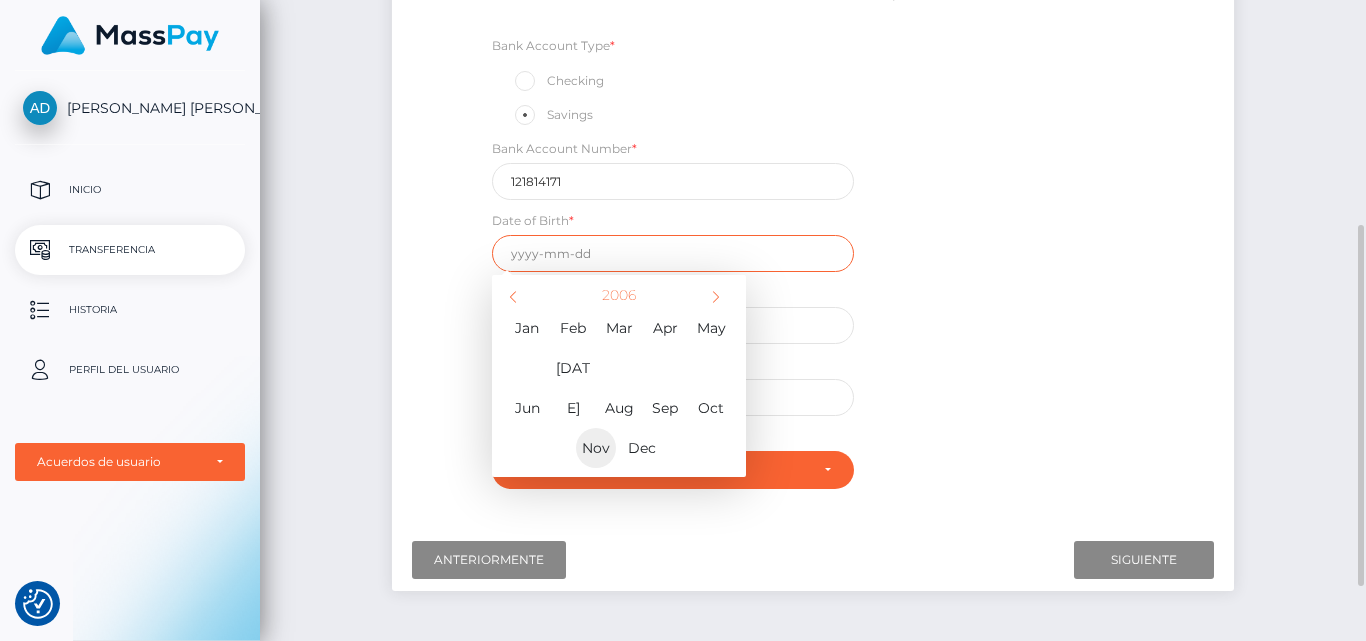 click on "Nov" at bounding box center (596, 448) 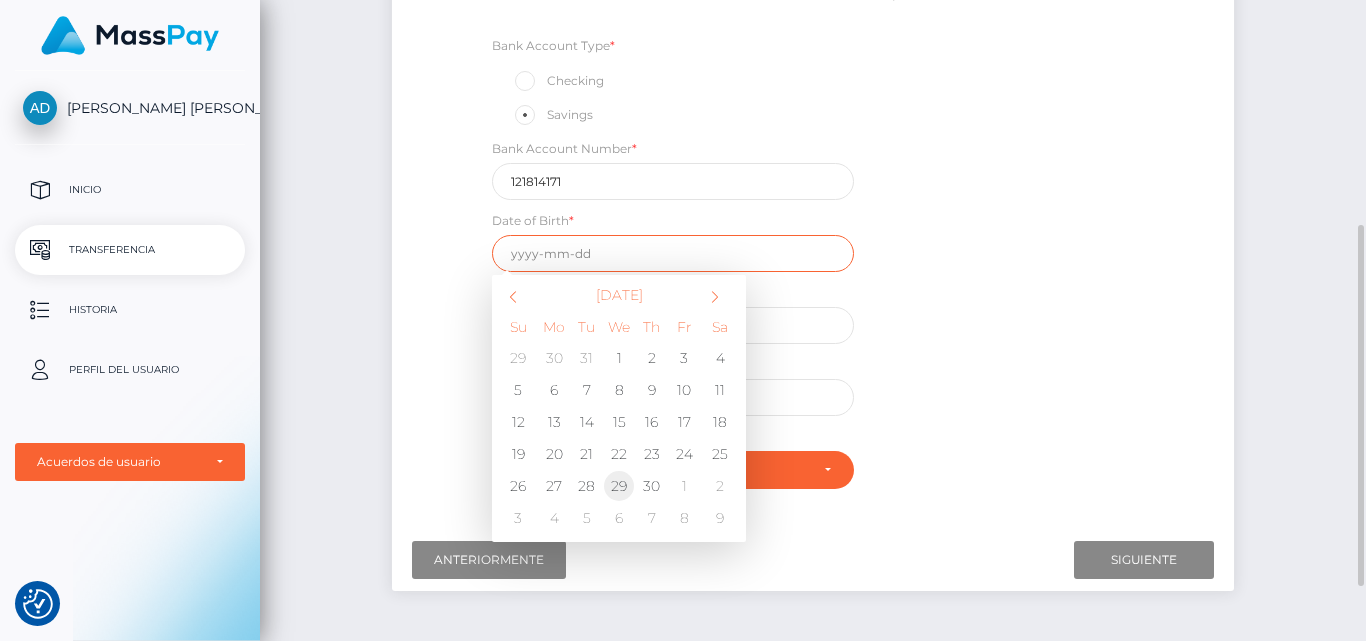click on "29" at bounding box center (619, 486) 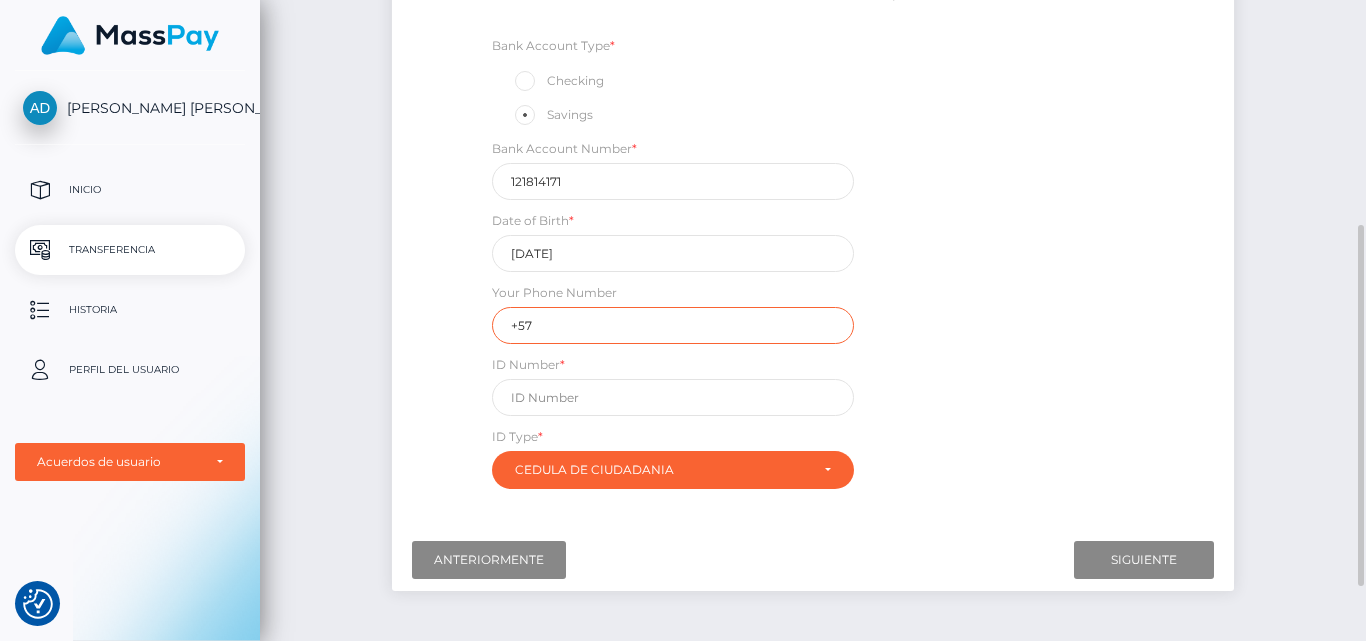 click on "+57" at bounding box center (673, 325) 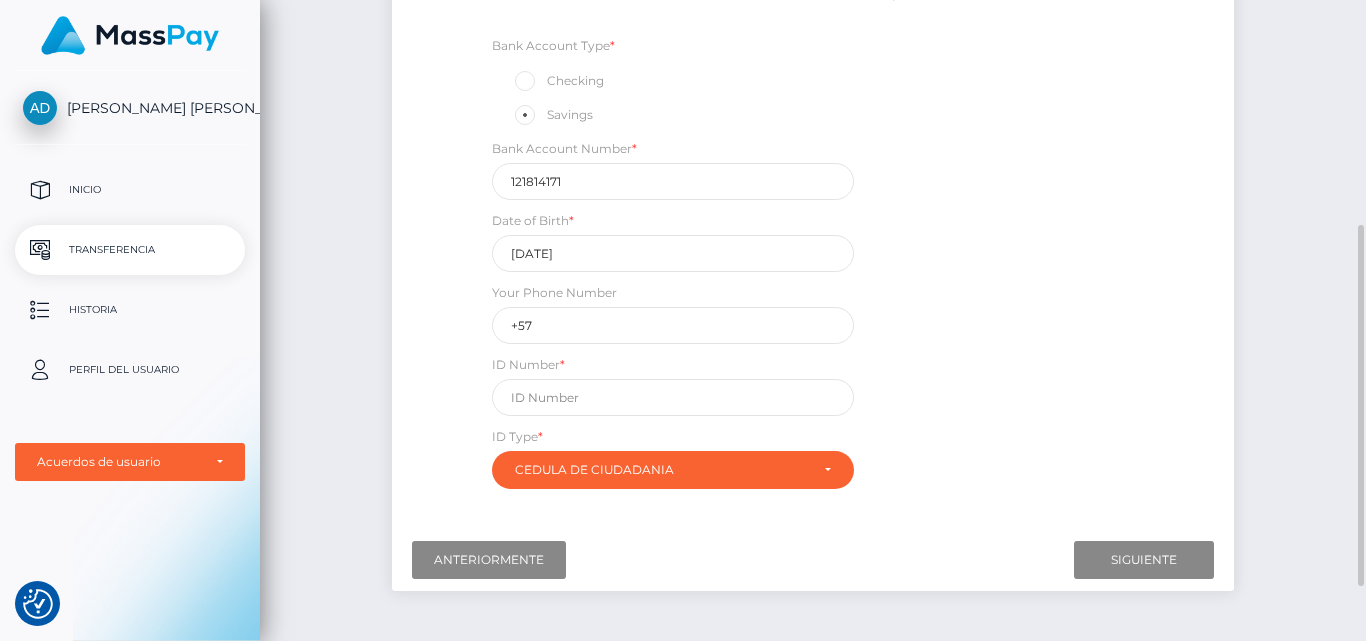 click on "Bank Account Type  *
Checking
Savings
Bank Account Number  *
121814171
Date of Birth  *
2006-11-29
Your Phone Number
+57
ID Number  *
*" at bounding box center (812, 267) 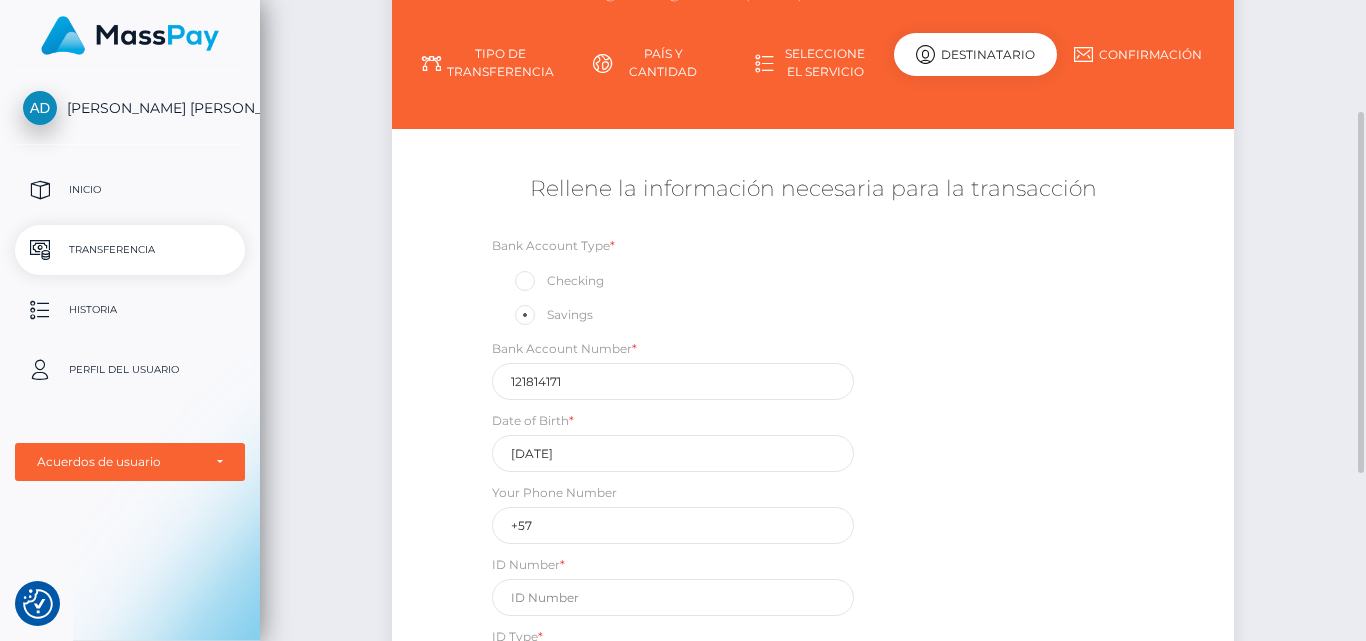 scroll, scrollTop: 400, scrollLeft: 0, axis: vertical 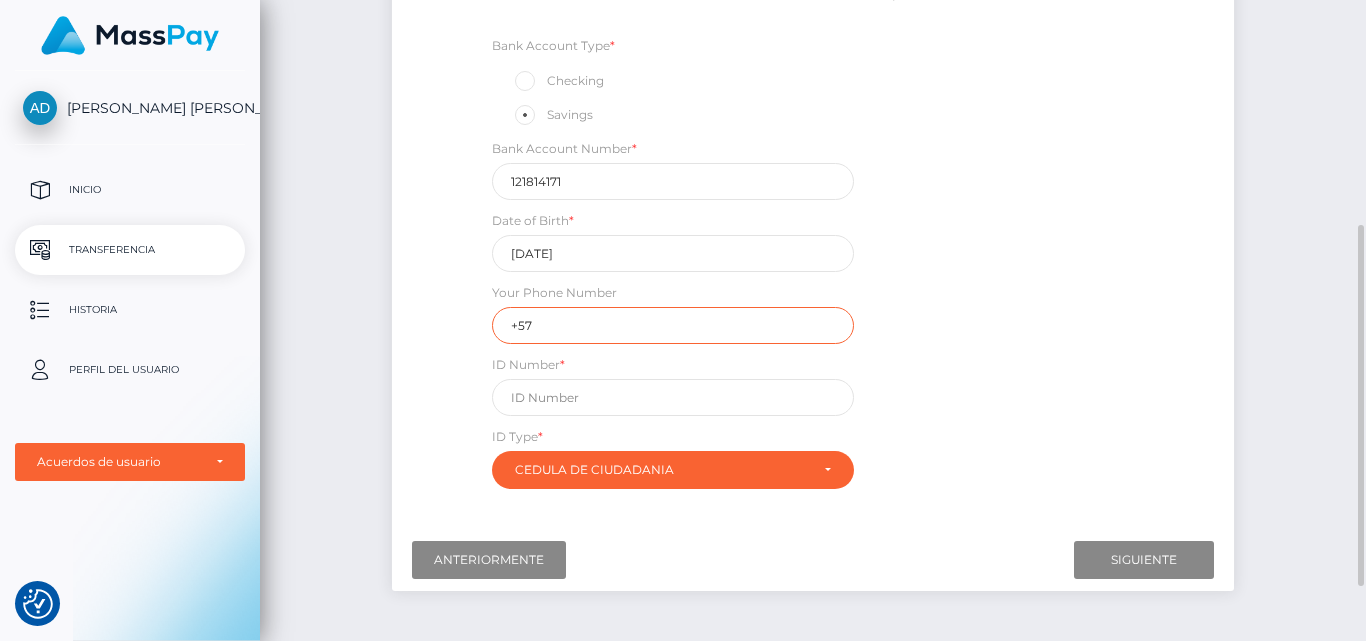 click on "+57" at bounding box center (673, 325) 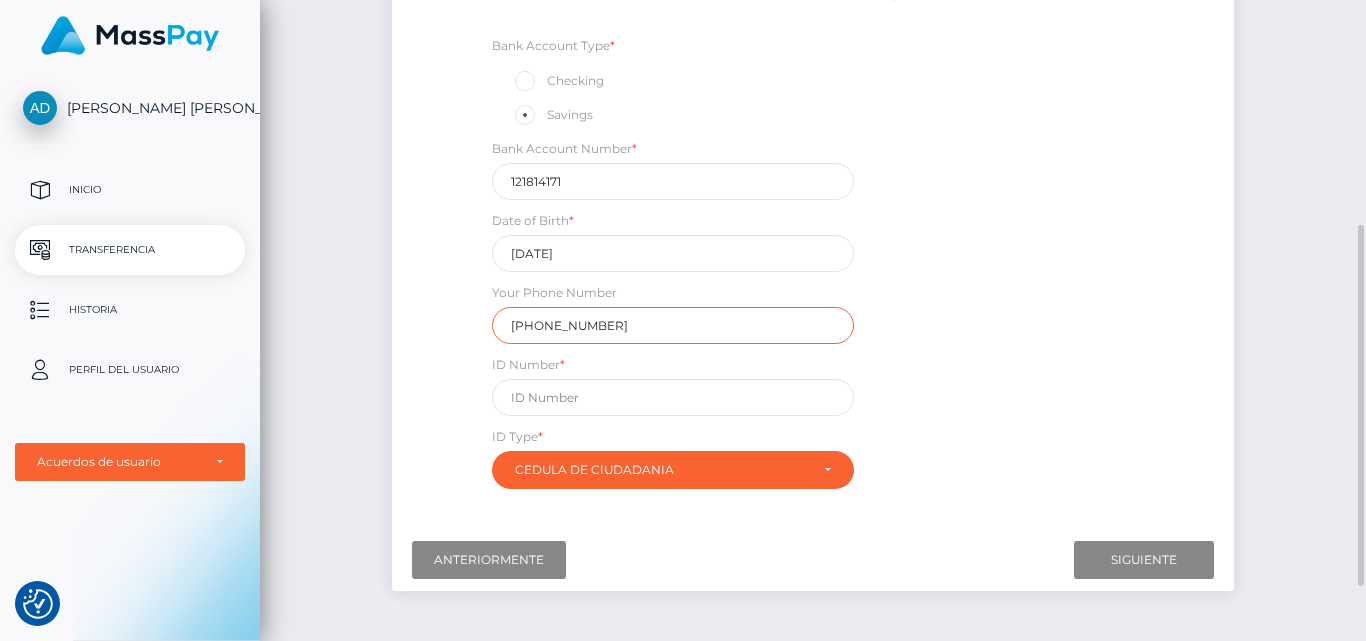 type on "+573133770124" 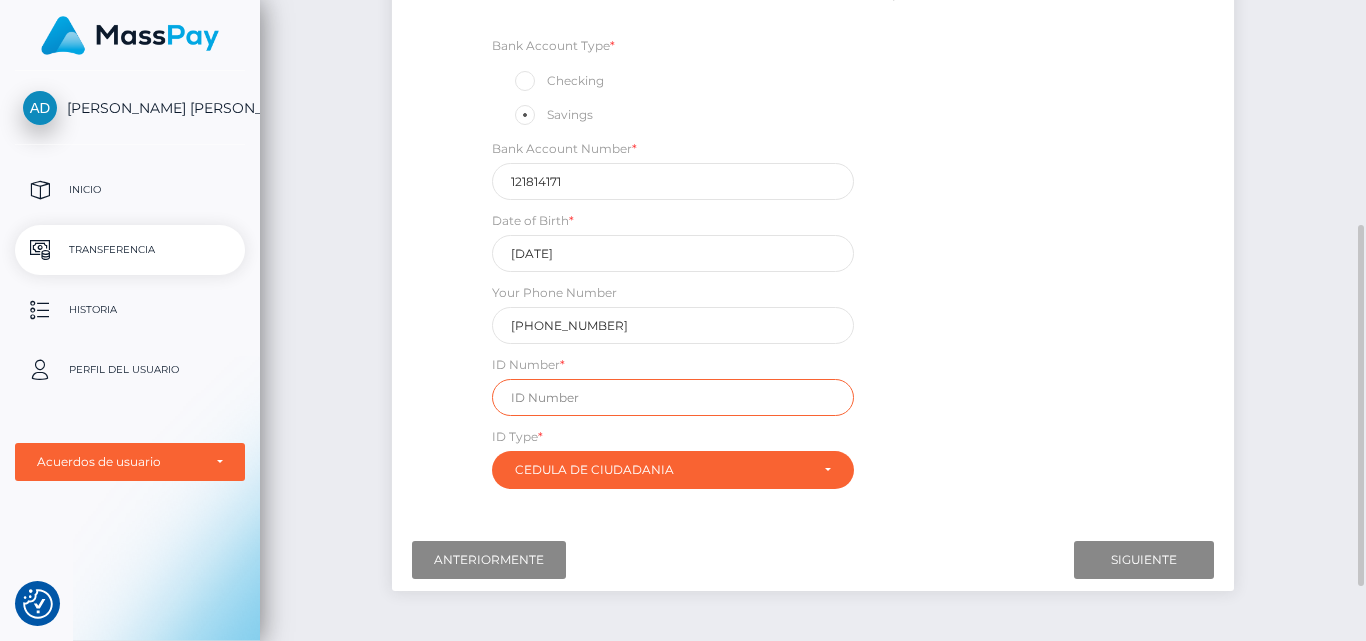 click at bounding box center [673, 397] 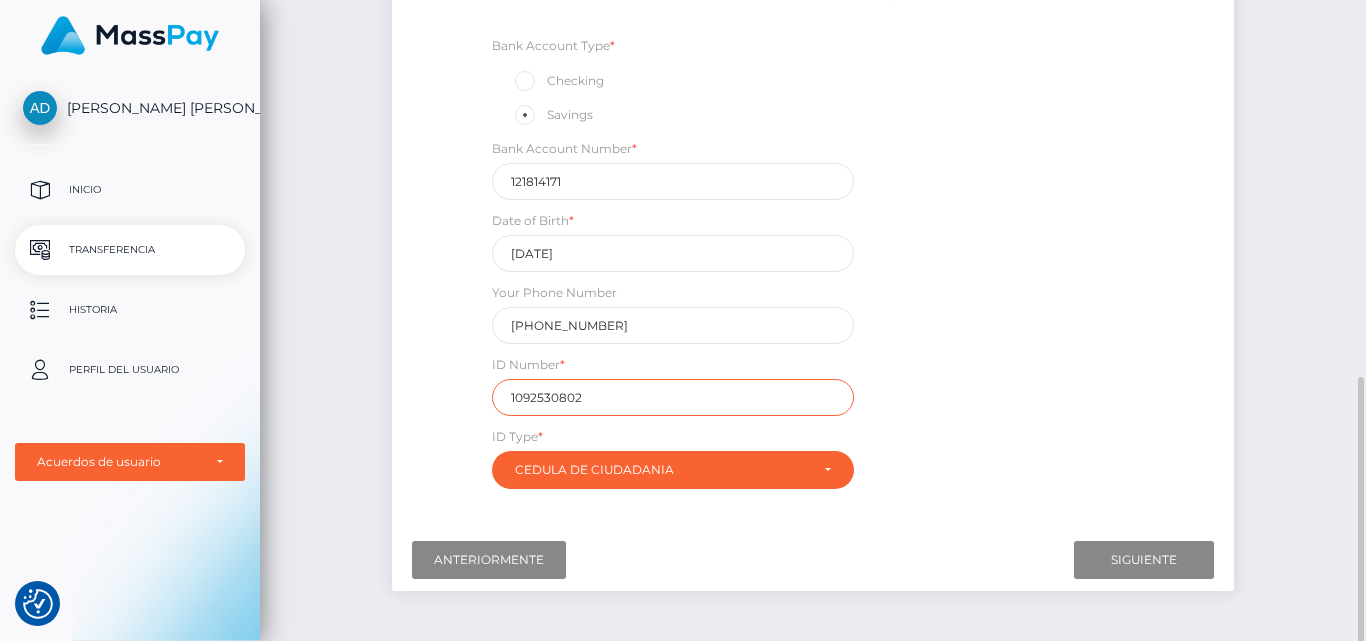 scroll, scrollTop: 497, scrollLeft: 0, axis: vertical 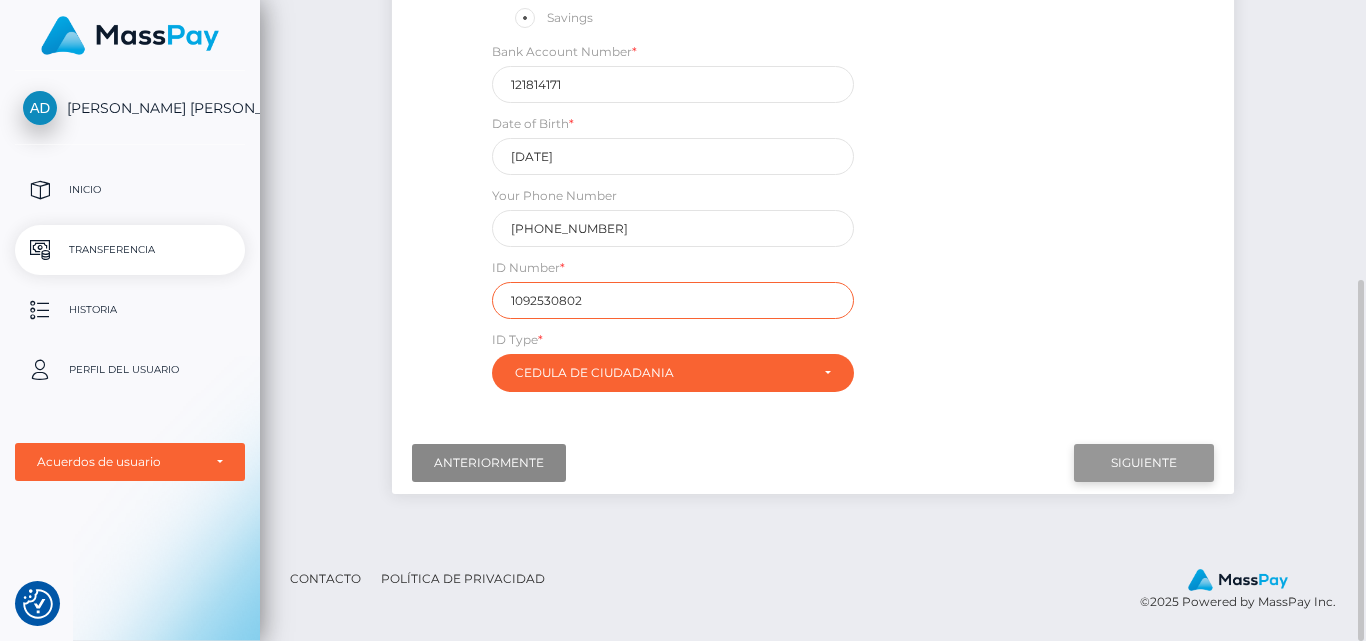 type on "1092530802" 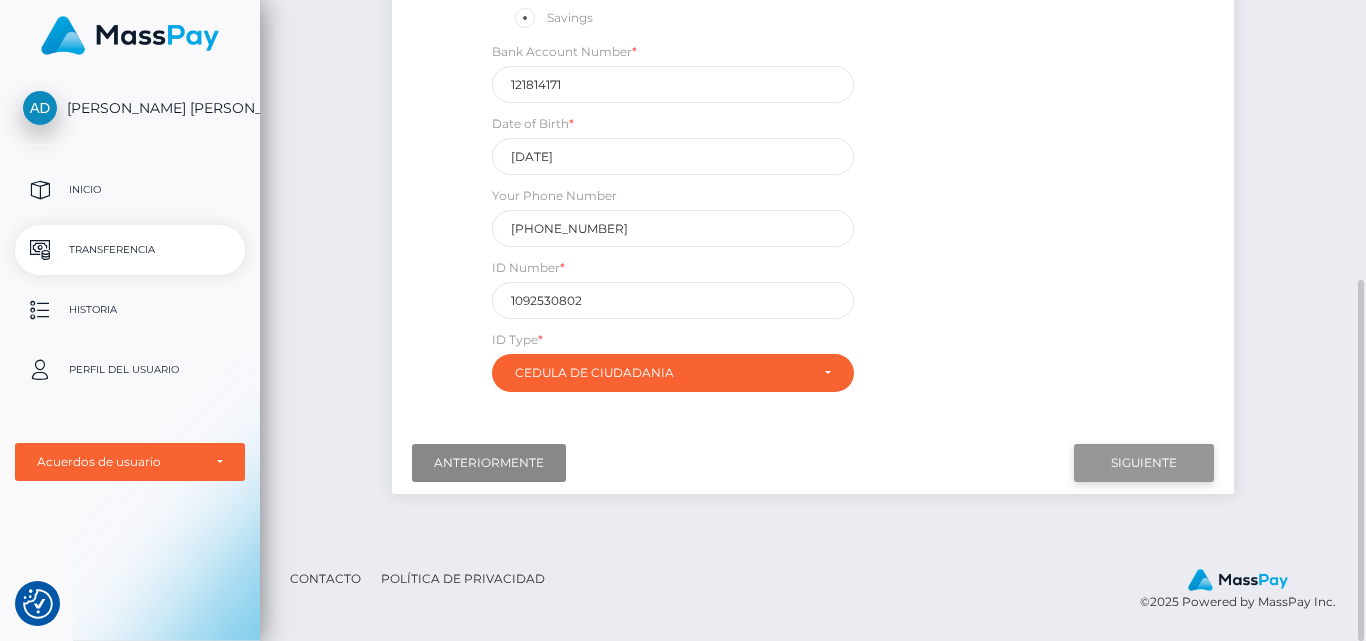 click on "Siguiente" at bounding box center (1144, 463) 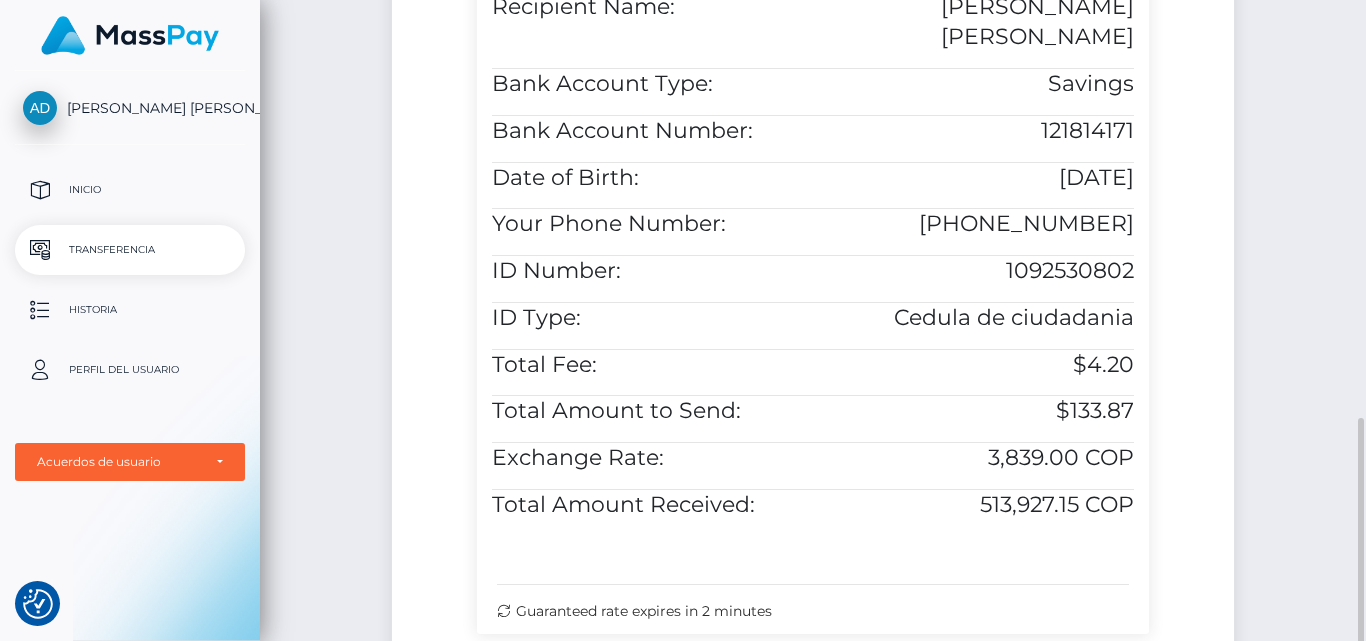 scroll, scrollTop: 897, scrollLeft: 0, axis: vertical 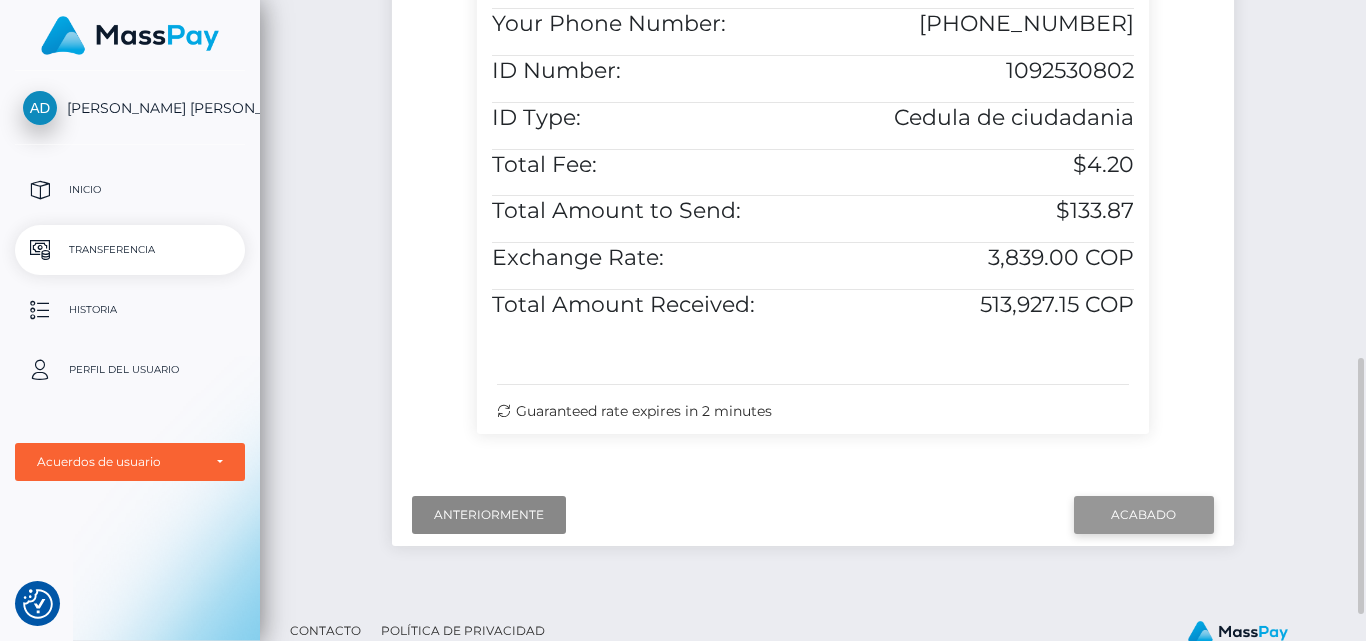 click on "Acabado" at bounding box center (1144, 515) 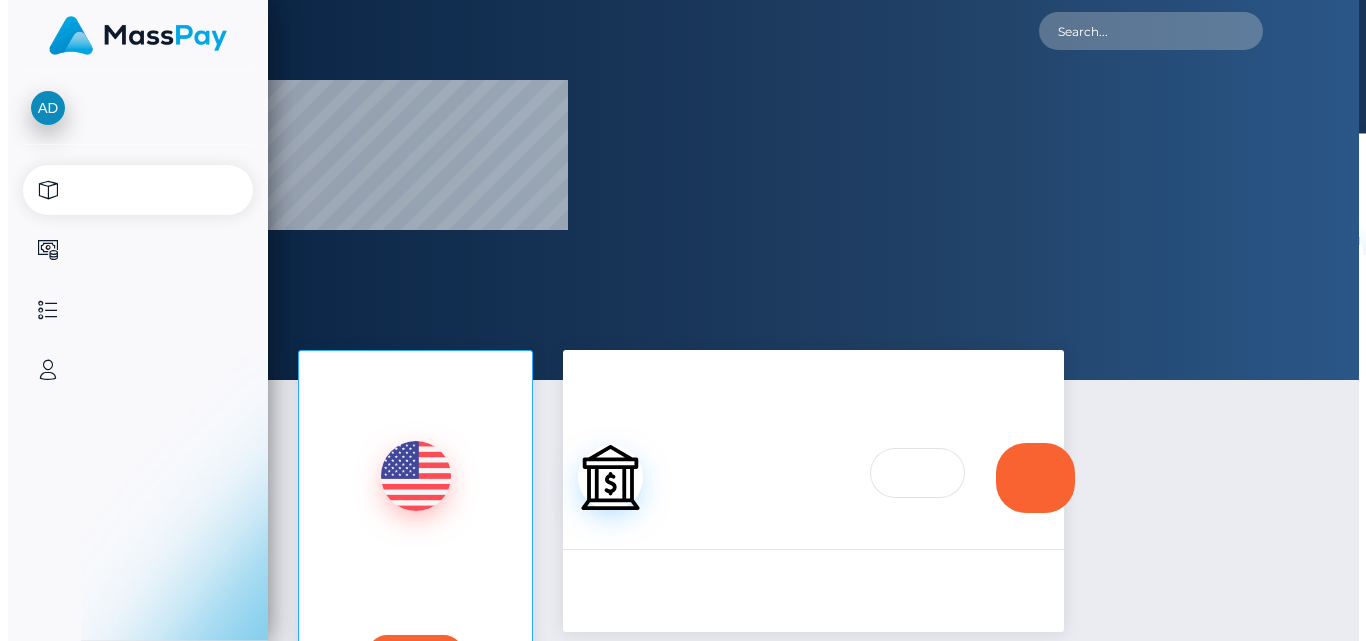 scroll, scrollTop: 0, scrollLeft: 0, axis: both 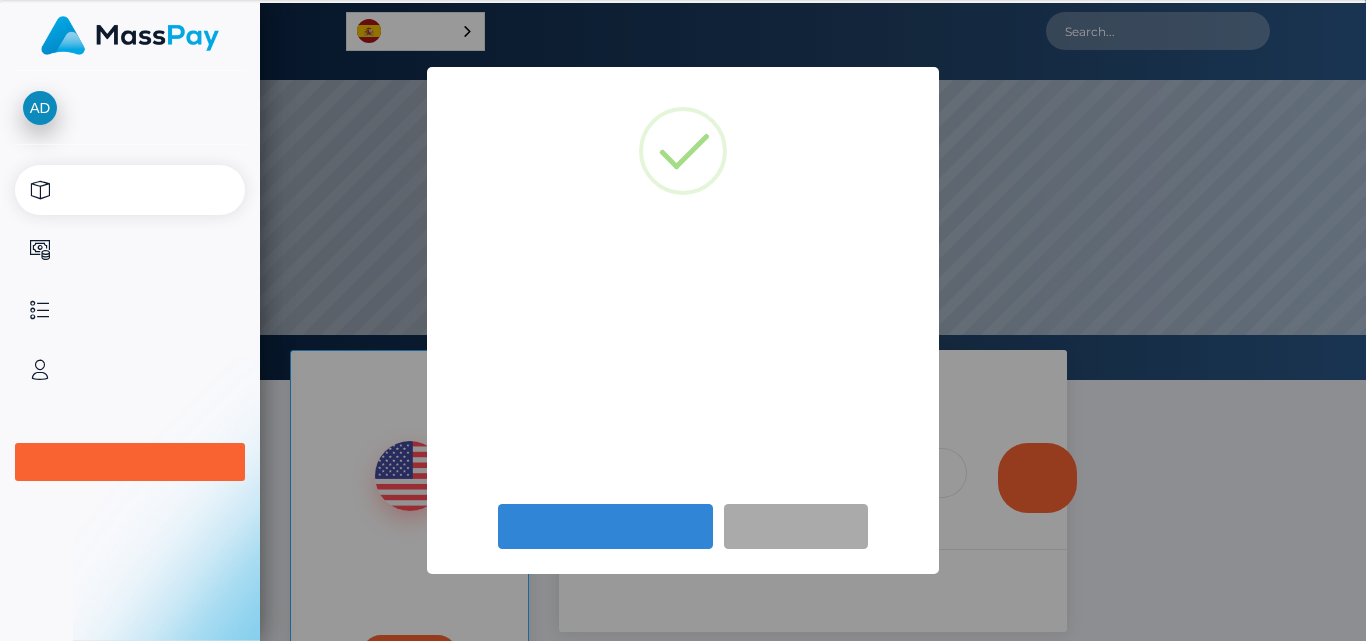 select 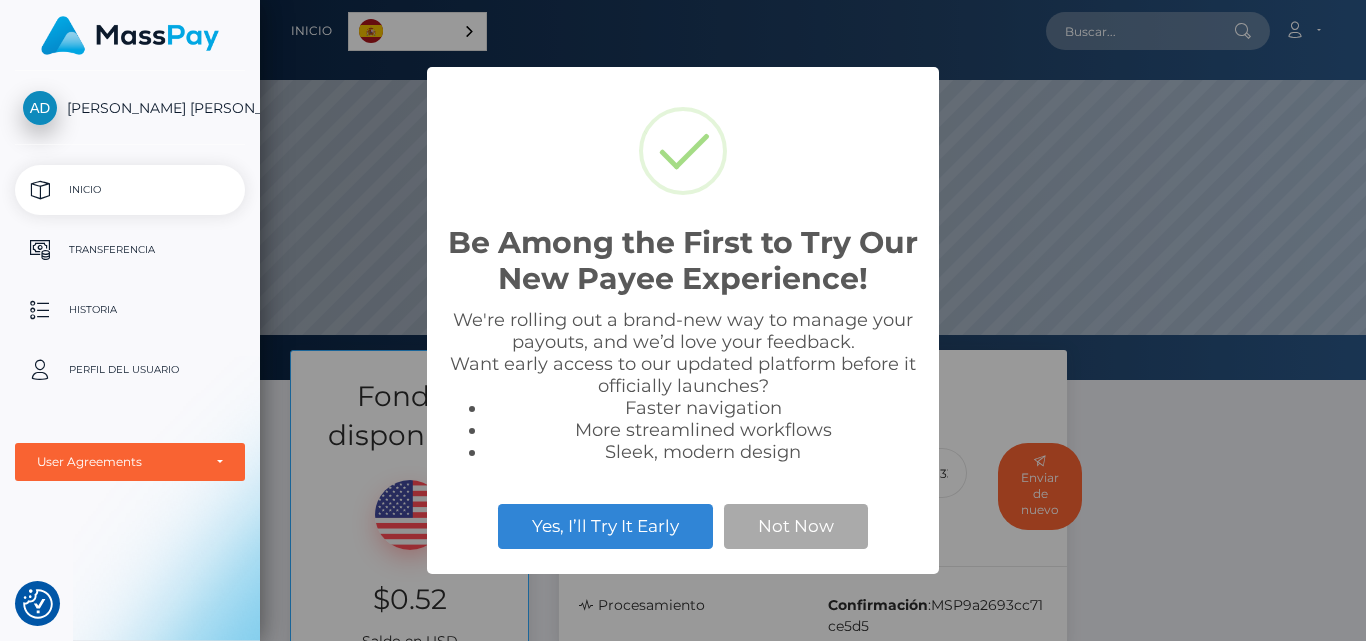 scroll, scrollTop: 999620, scrollLeft: 998894, axis: both 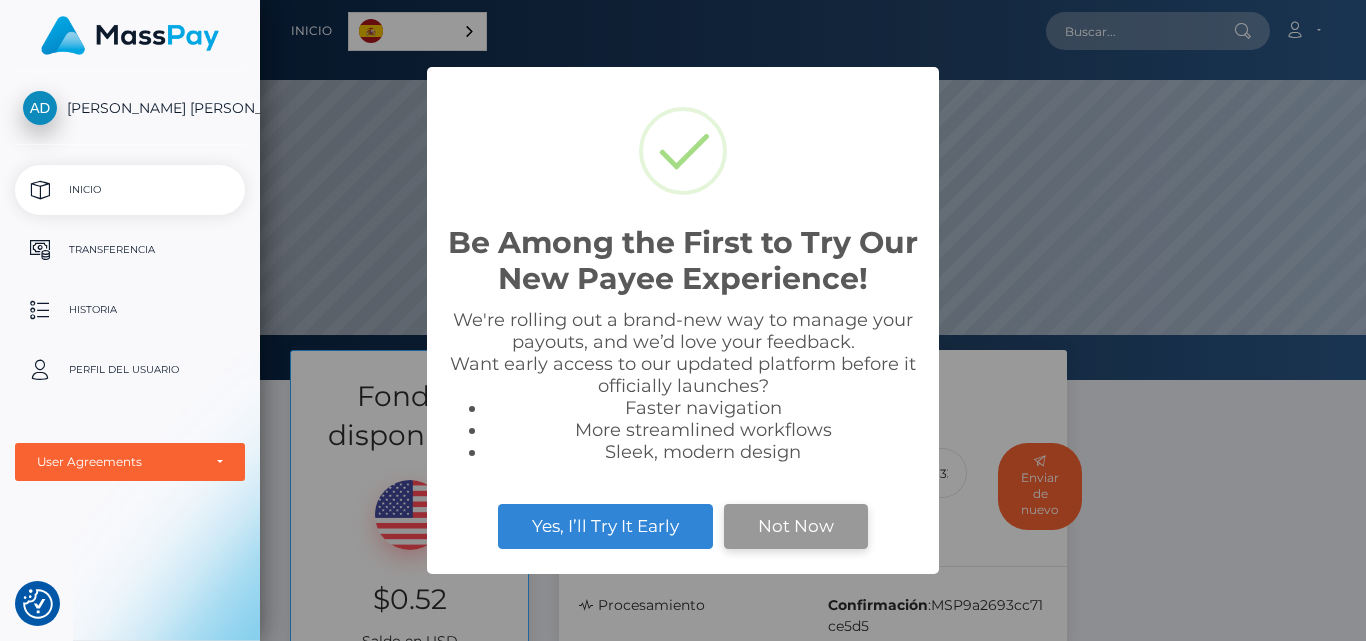 click on "Not Now" at bounding box center (796, 526) 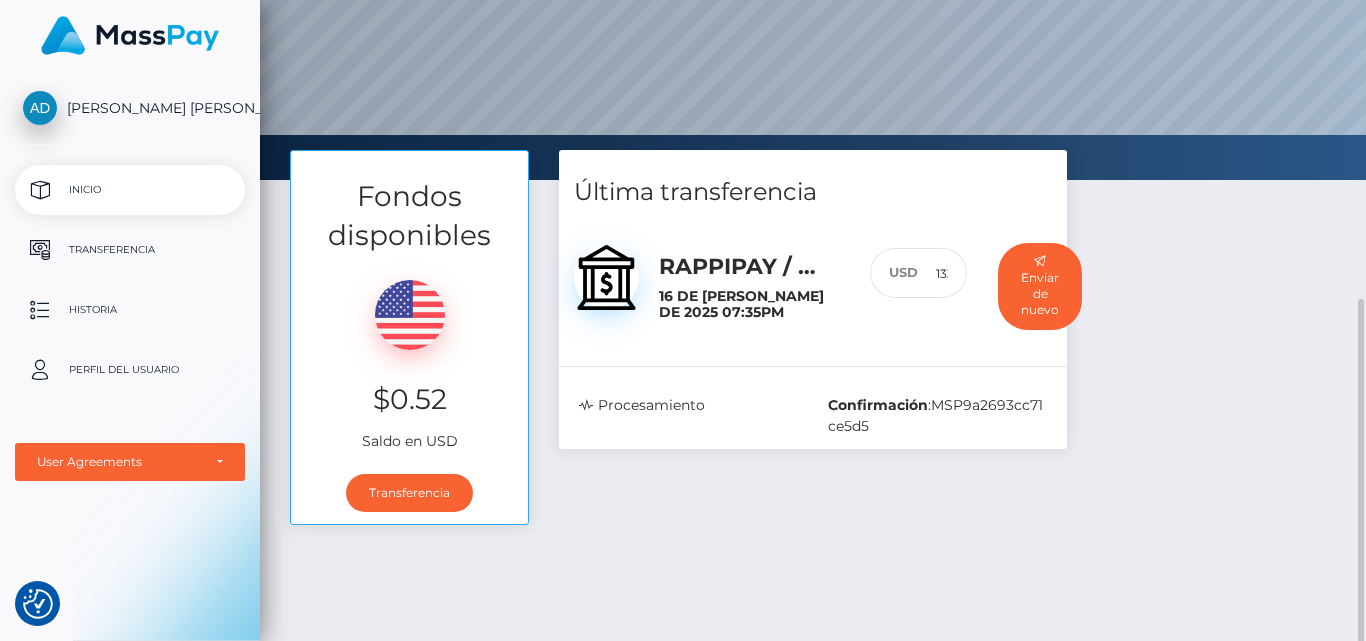 scroll, scrollTop: 323, scrollLeft: 0, axis: vertical 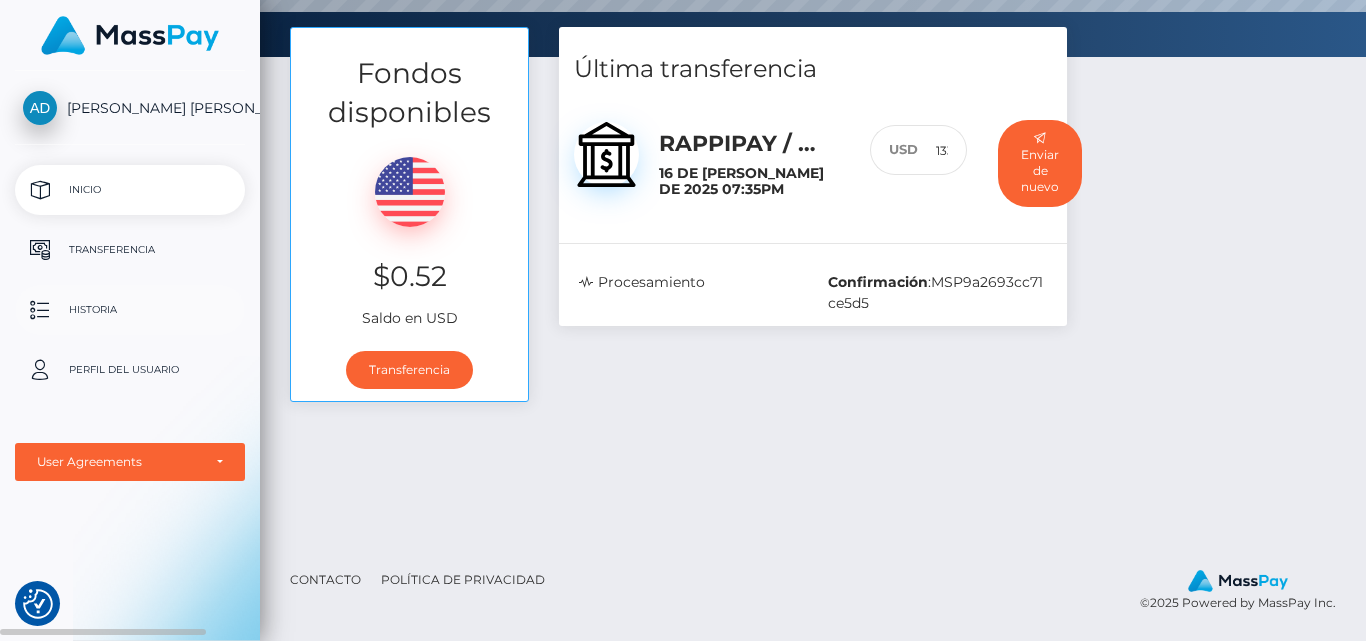 click on "Historia" at bounding box center (130, 310) 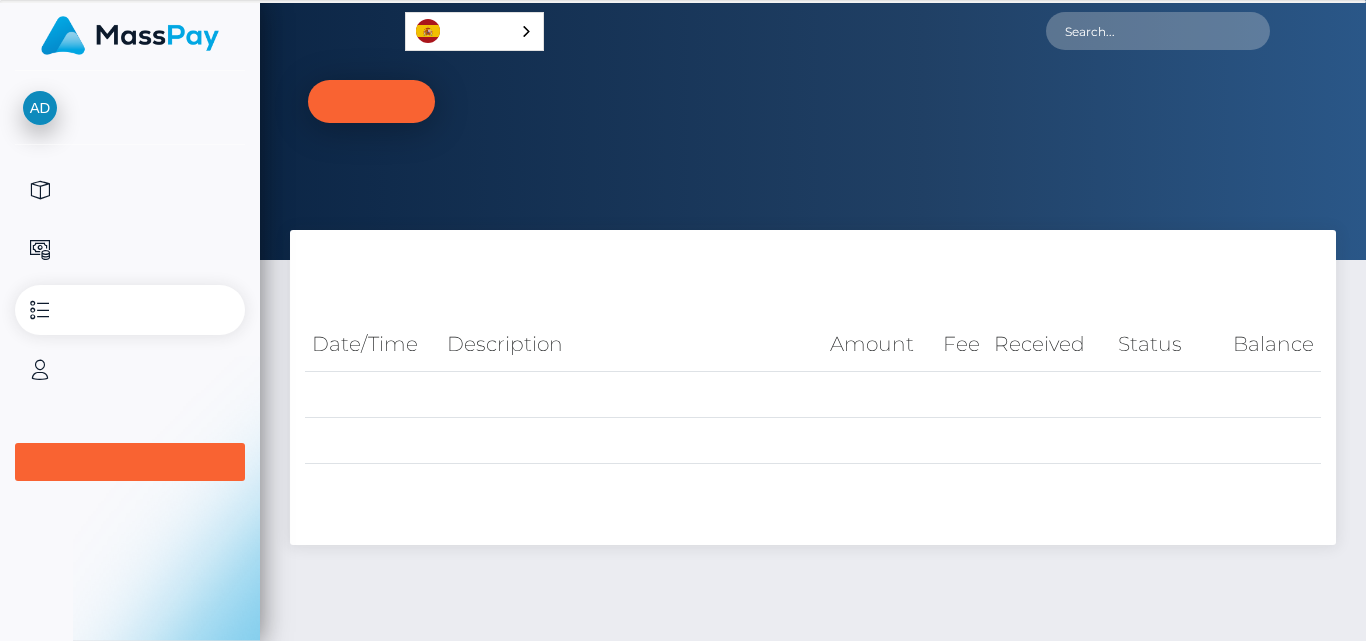 scroll, scrollTop: 0, scrollLeft: 0, axis: both 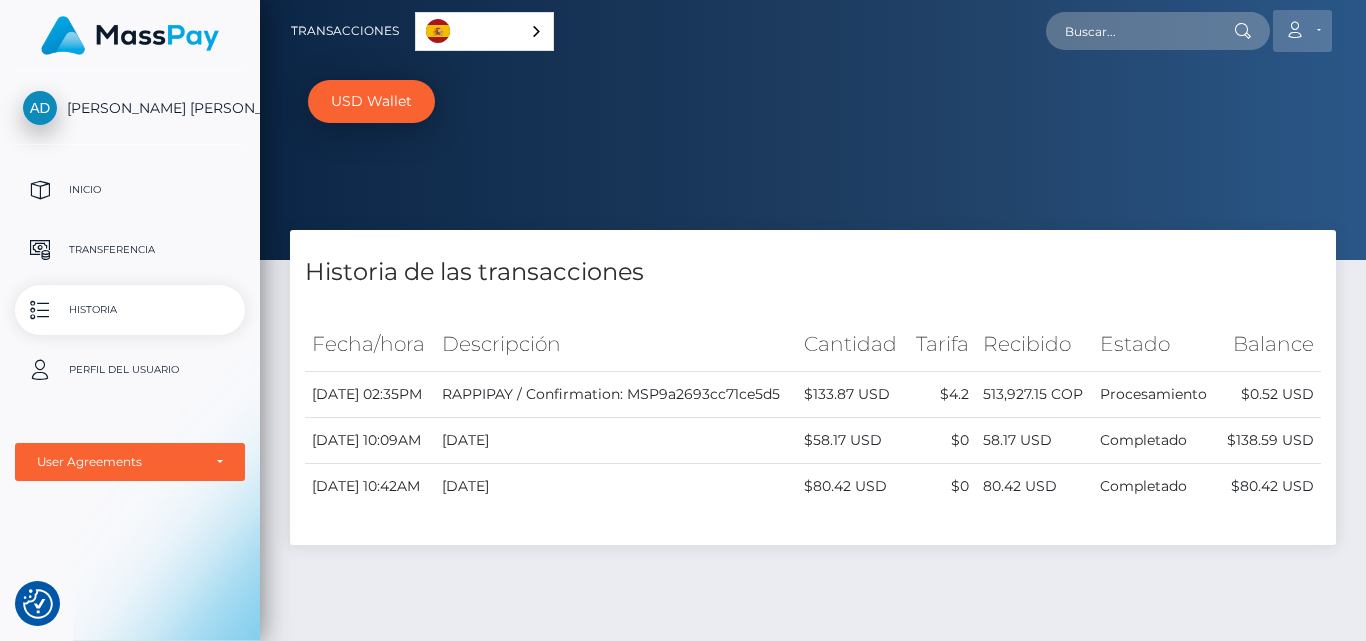 click on "Cuenta" at bounding box center (1302, 31) 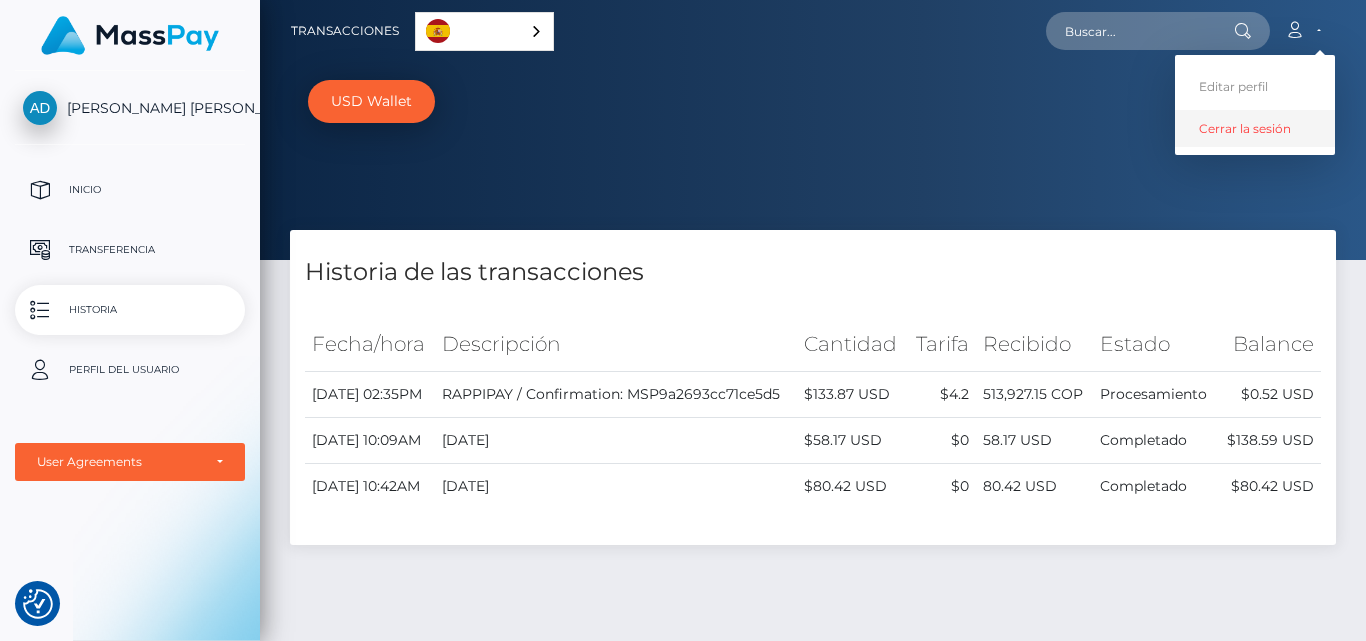 click on "Cerrar la sesión" at bounding box center (1255, 128) 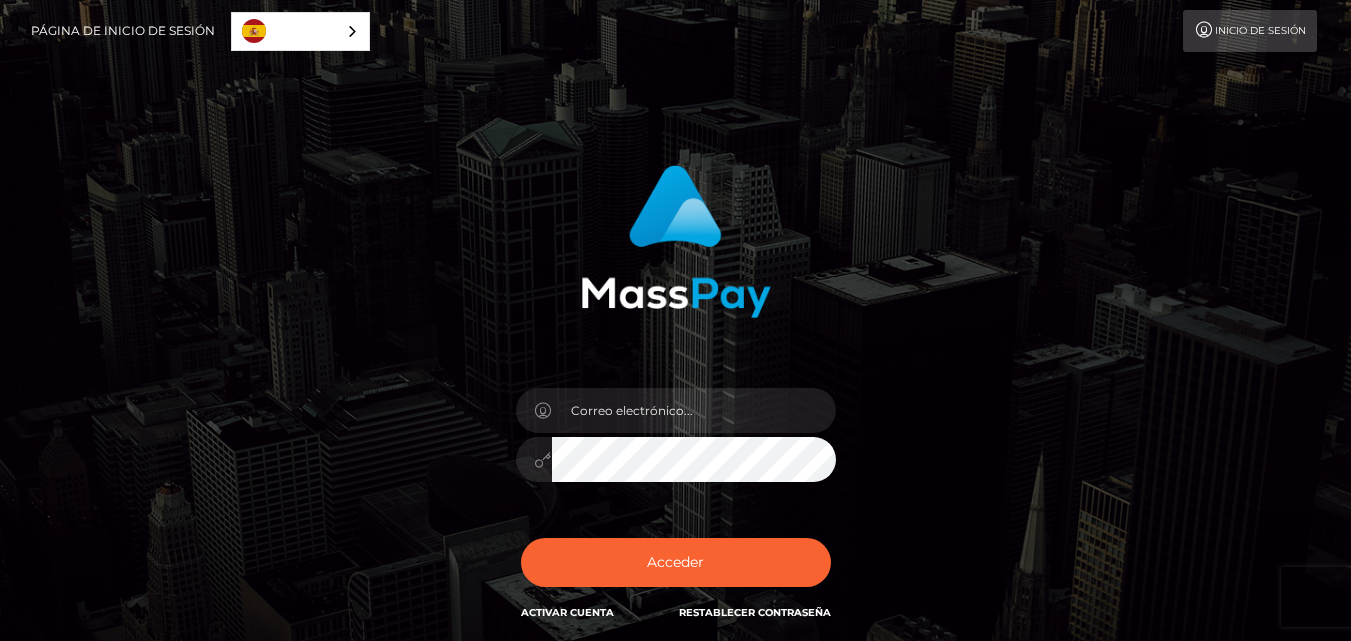 scroll, scrollTop: 0, scrollLeft: 0, axis: both 